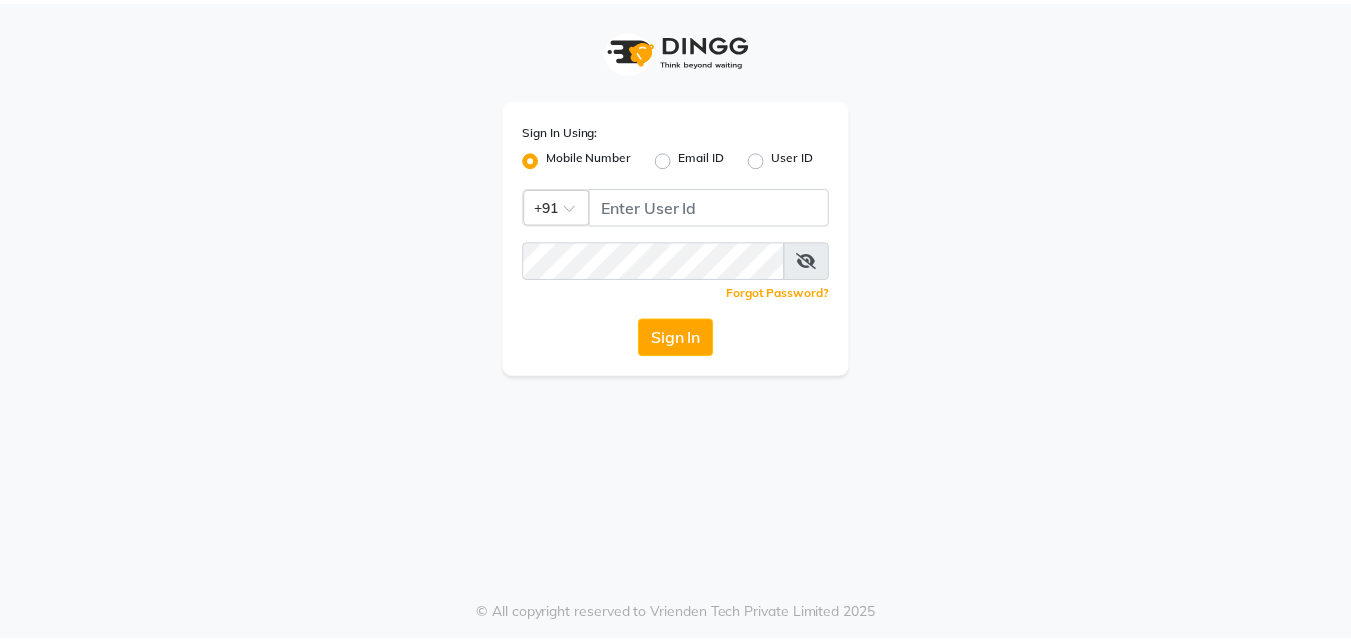 scroll, scrollTop: 0, scrollLeft: 0, axis: both 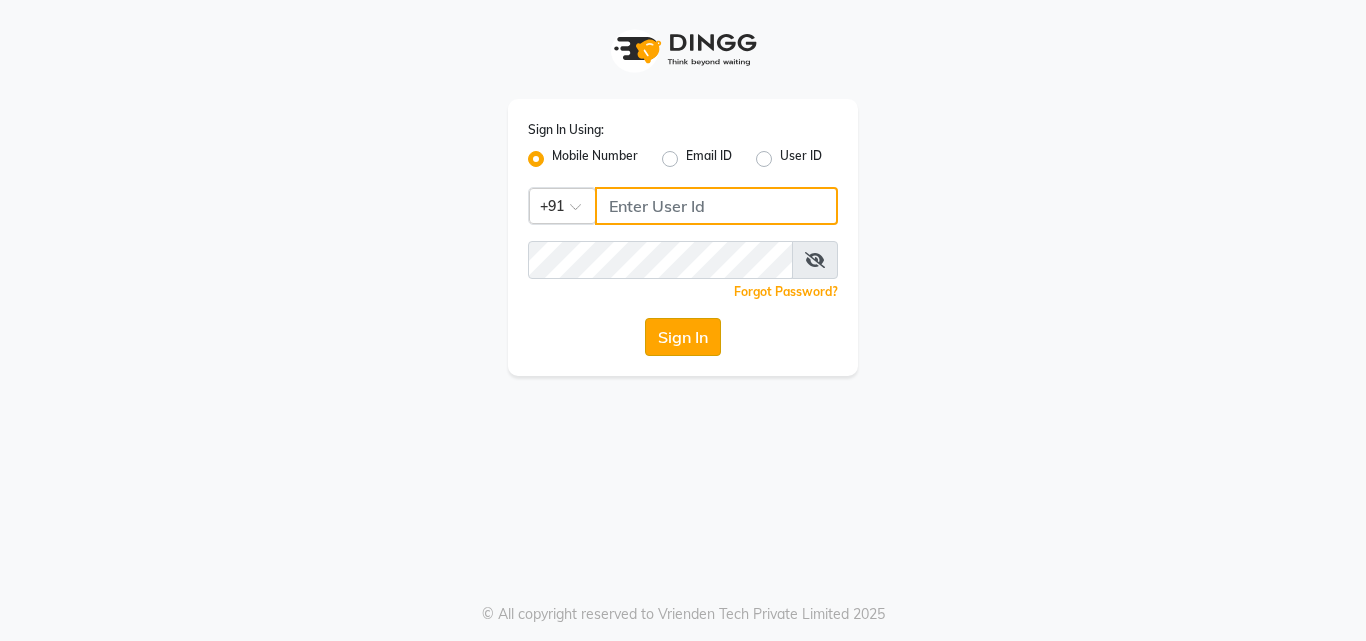 type on "8380014616" 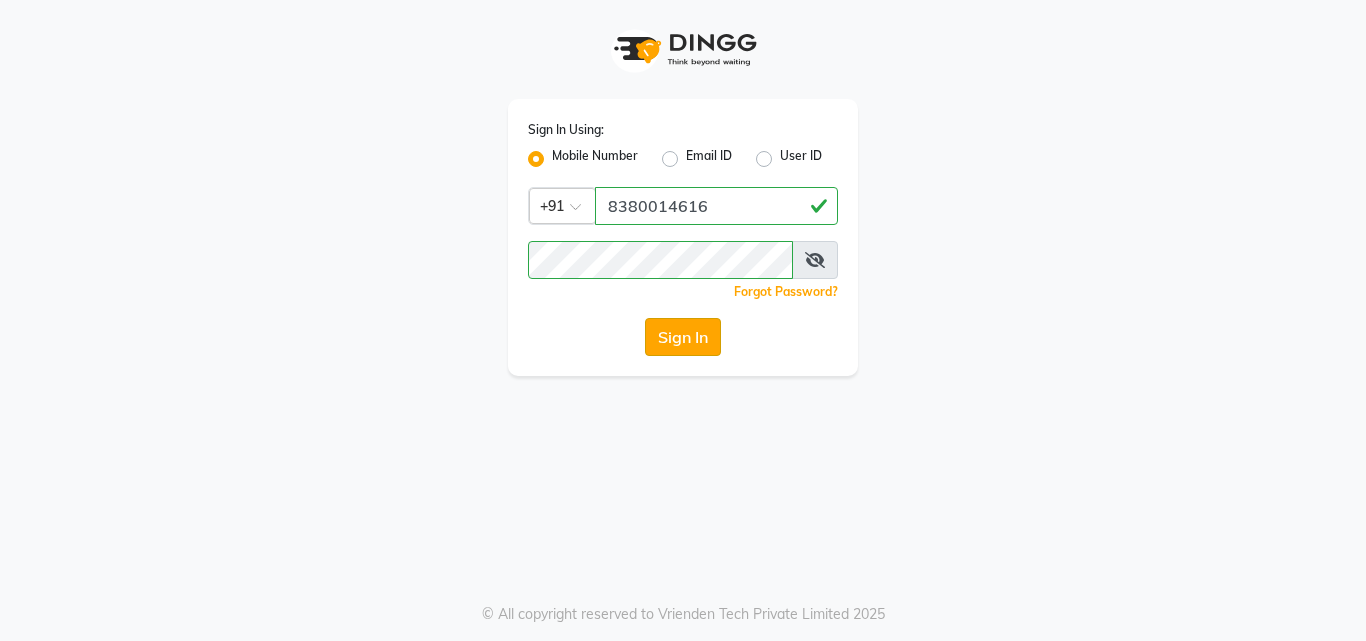 click on "Sign In" 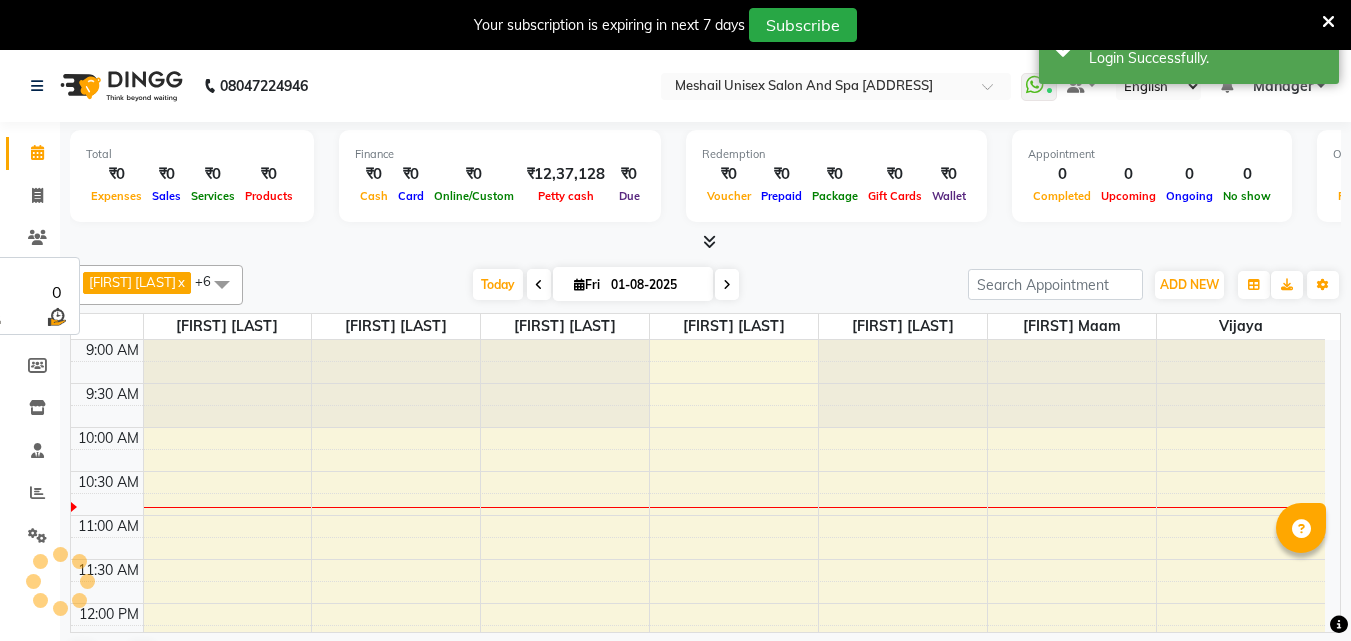 scroll, scrollTop: 0, scrollLeft: 0, axis: both 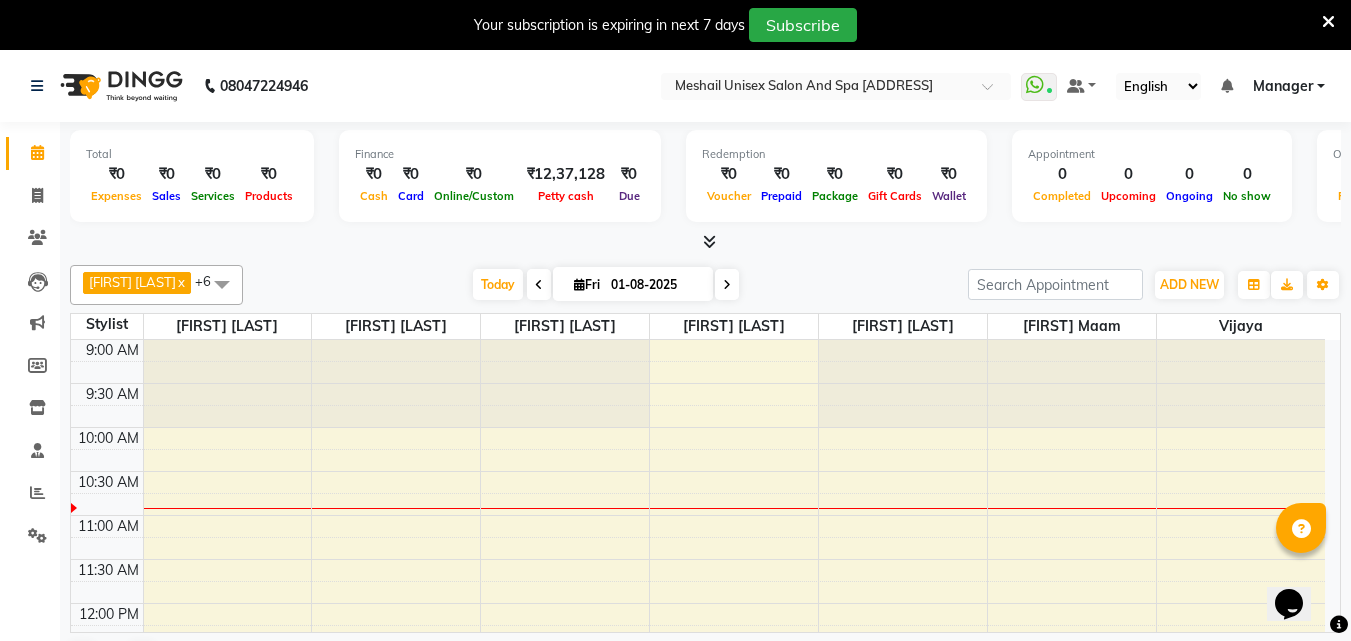 click on "9:00 AM 9:30 AM 10:00 AM 10:30 AM 11:00 AM 11:30 AM 12:00 PM 12:30 PM 1:00 PM 1:30 PM 2:00 PM 2:30 PM 3:00 PM 3:30 PM 4:00 PM 4:30 PM 5:00 PM 5:30 PM 6:00 PM 6:30 PM 7:00 PM 7:30 PM 8:00 PM 8:30 PM 9:00 PM 9:30 PM" at bounding box center [698, 911] 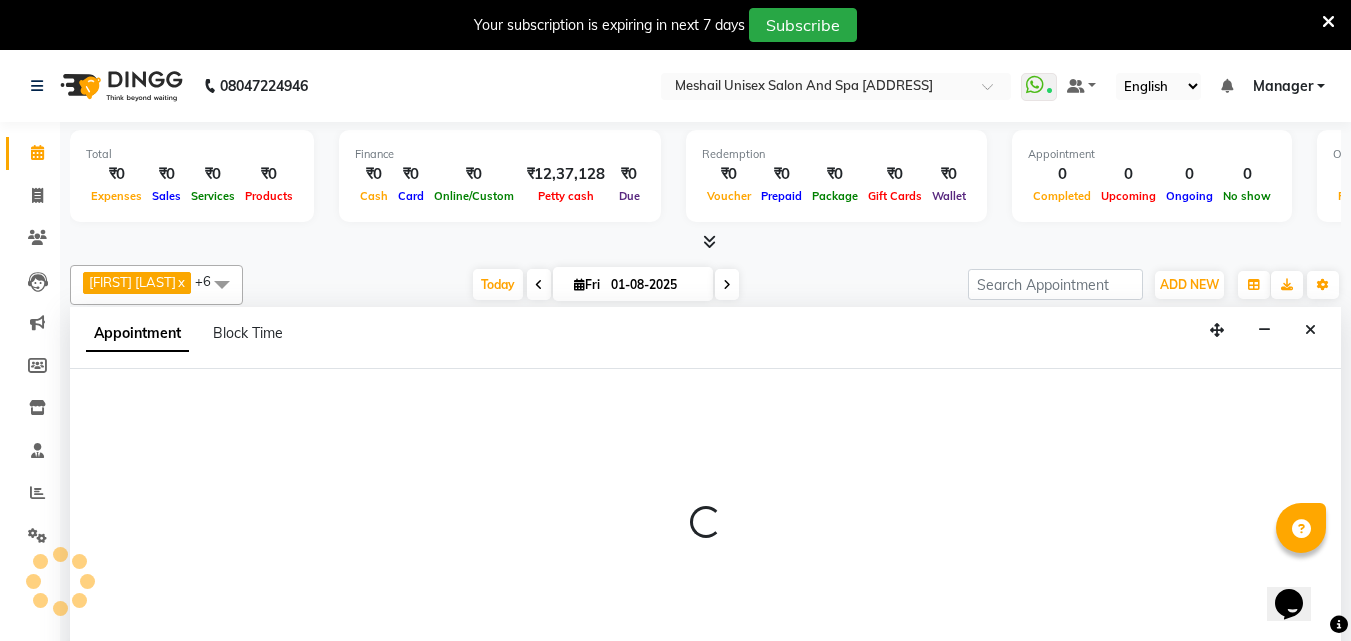 scroll, scrollTop: 51, scrollLeft: 0, axis: vertical 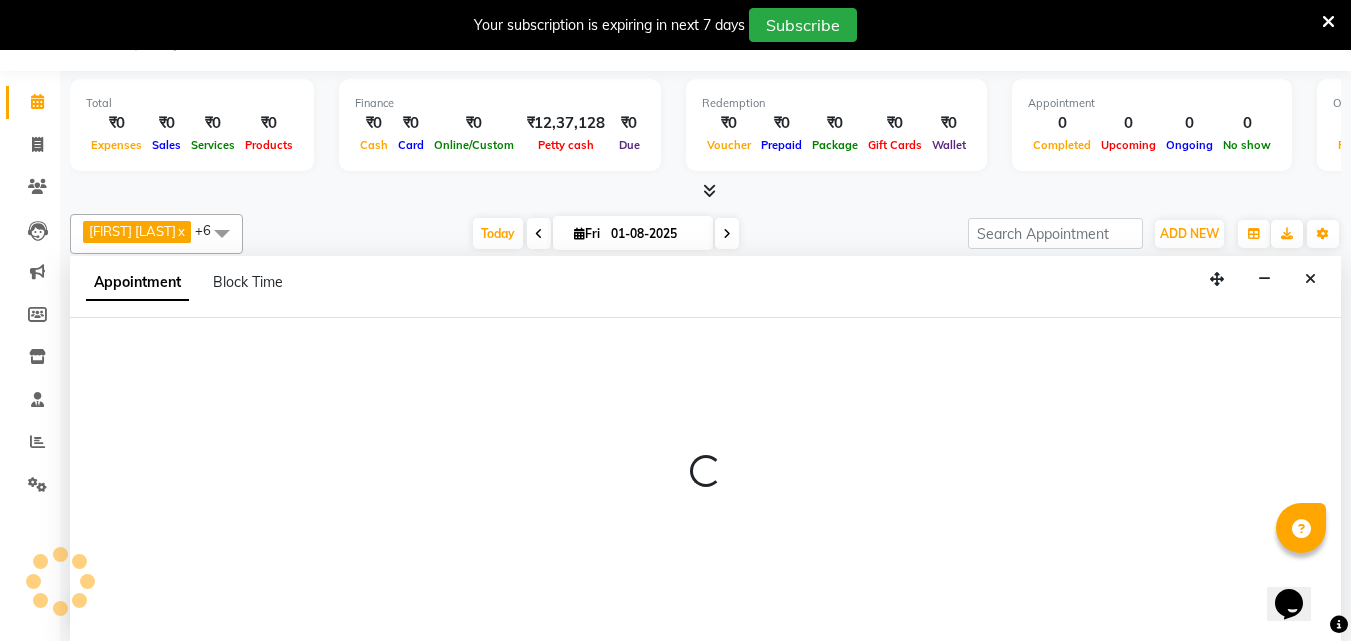 select on "52969" 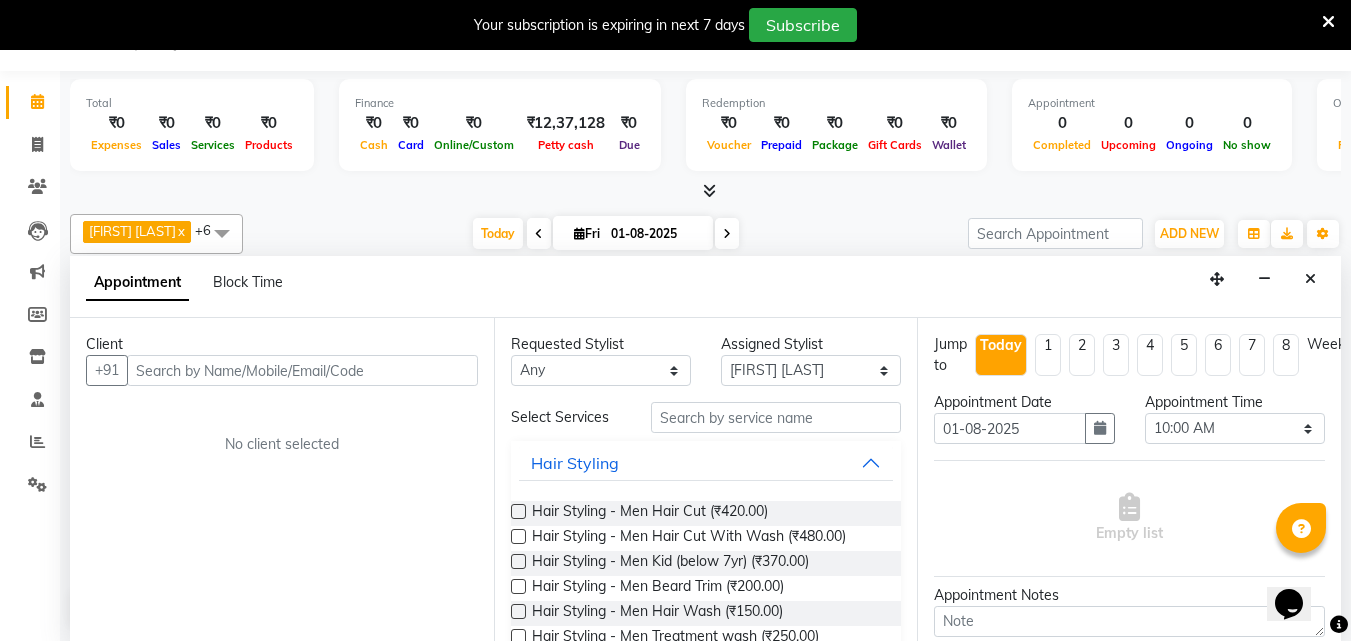 click at bounding box center (302, 370) 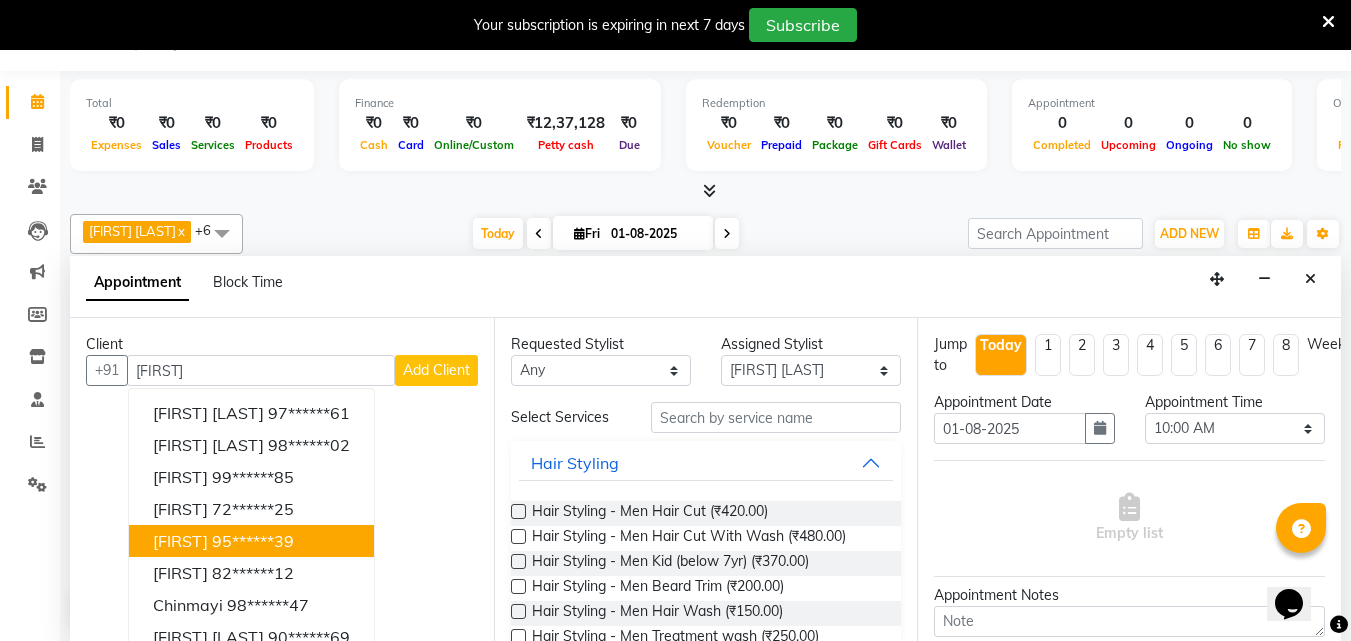 scroll, scrollTop: 53, scrollLeft: 0, axis: vertical 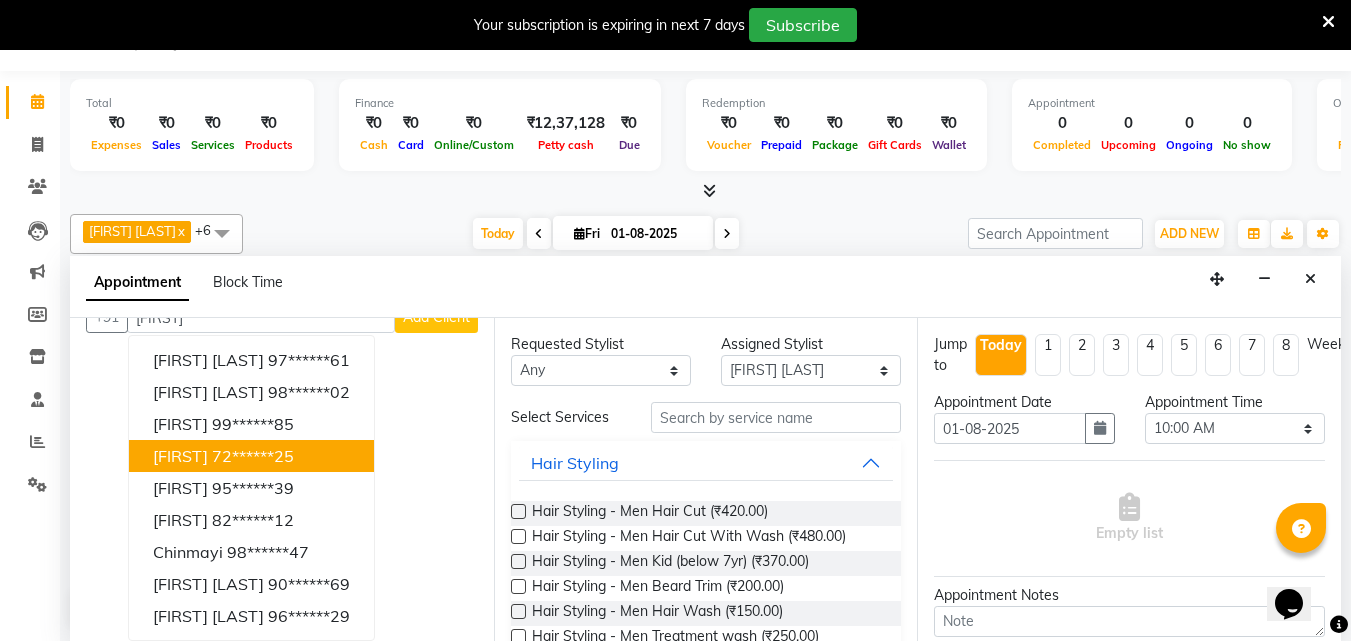 click on "72******25" at bounding box center [253, 456] 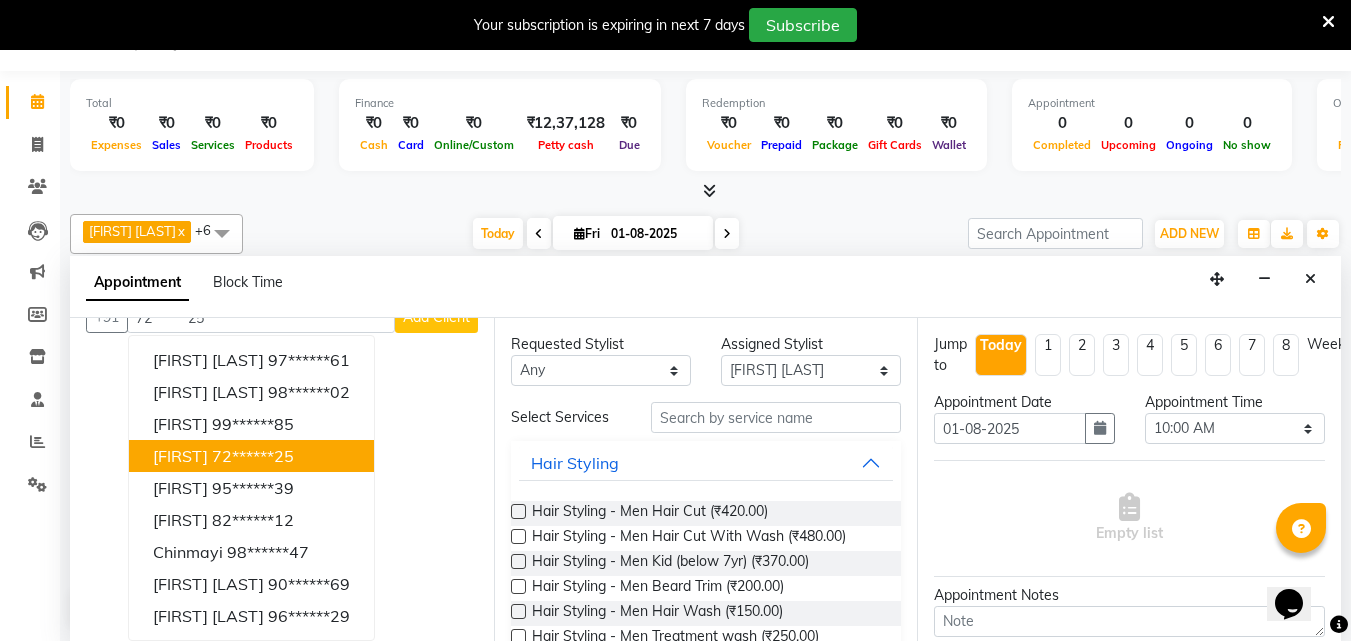scroll, scrollTop: 0, scrollLeft: 0, axis: both 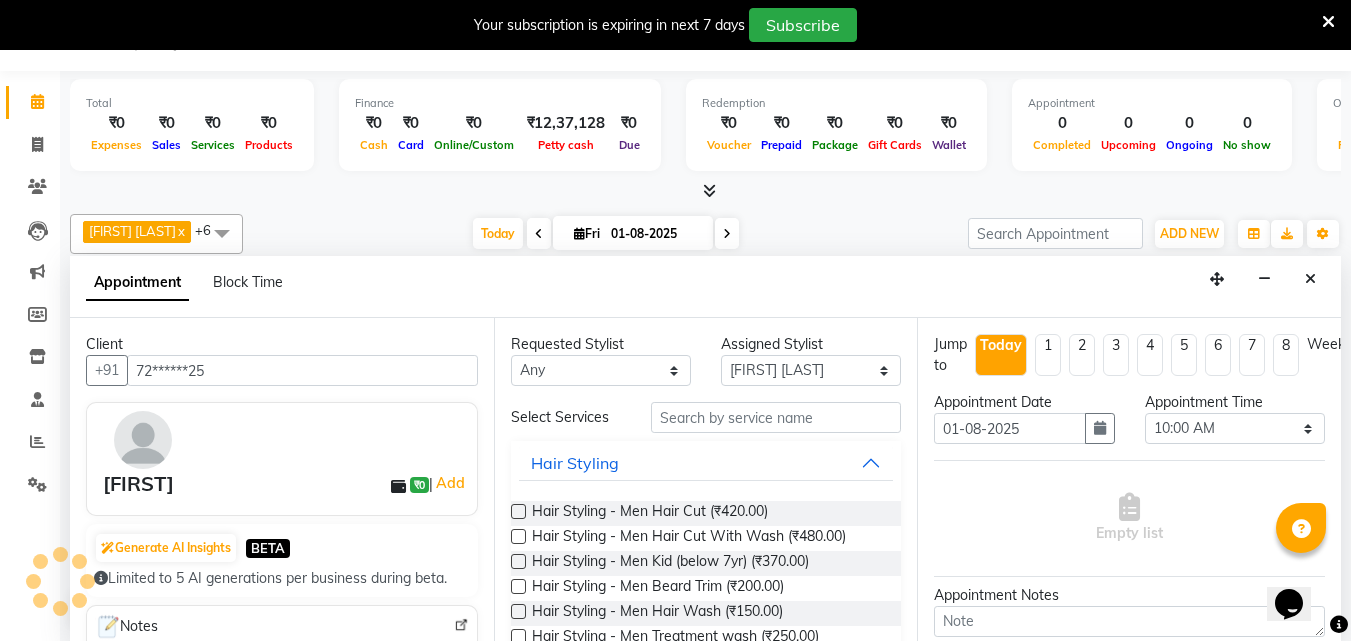 type on "72******25" 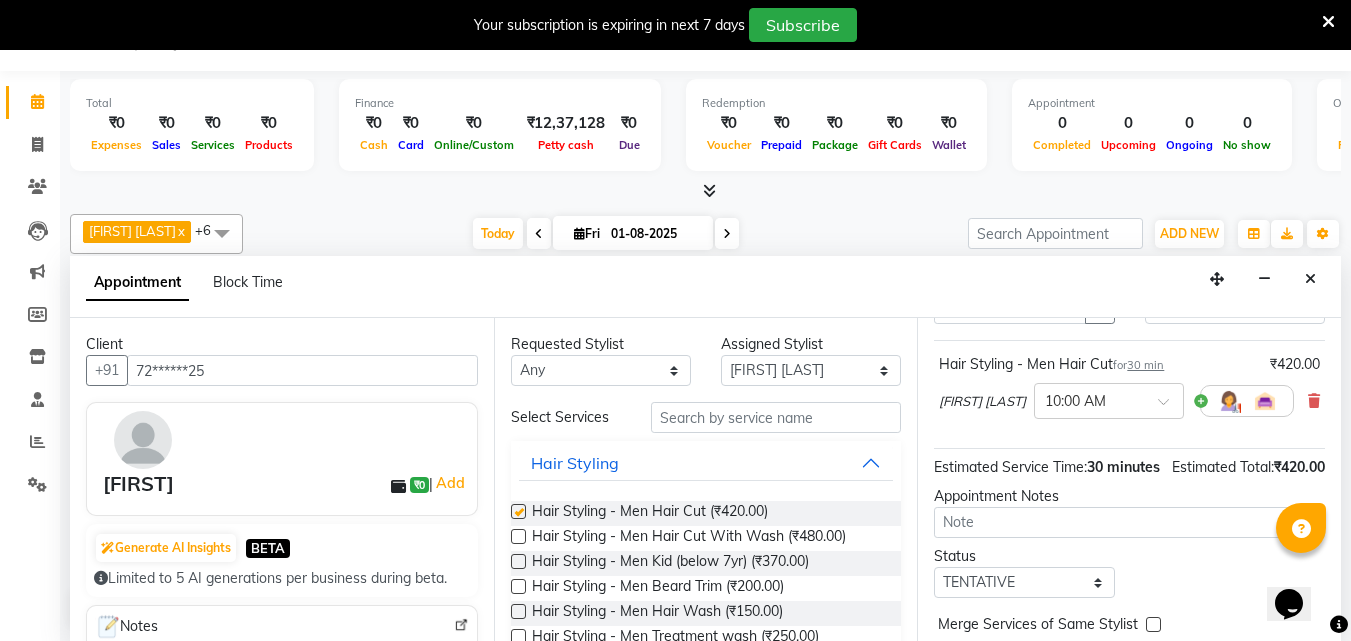 checkbox on "false" 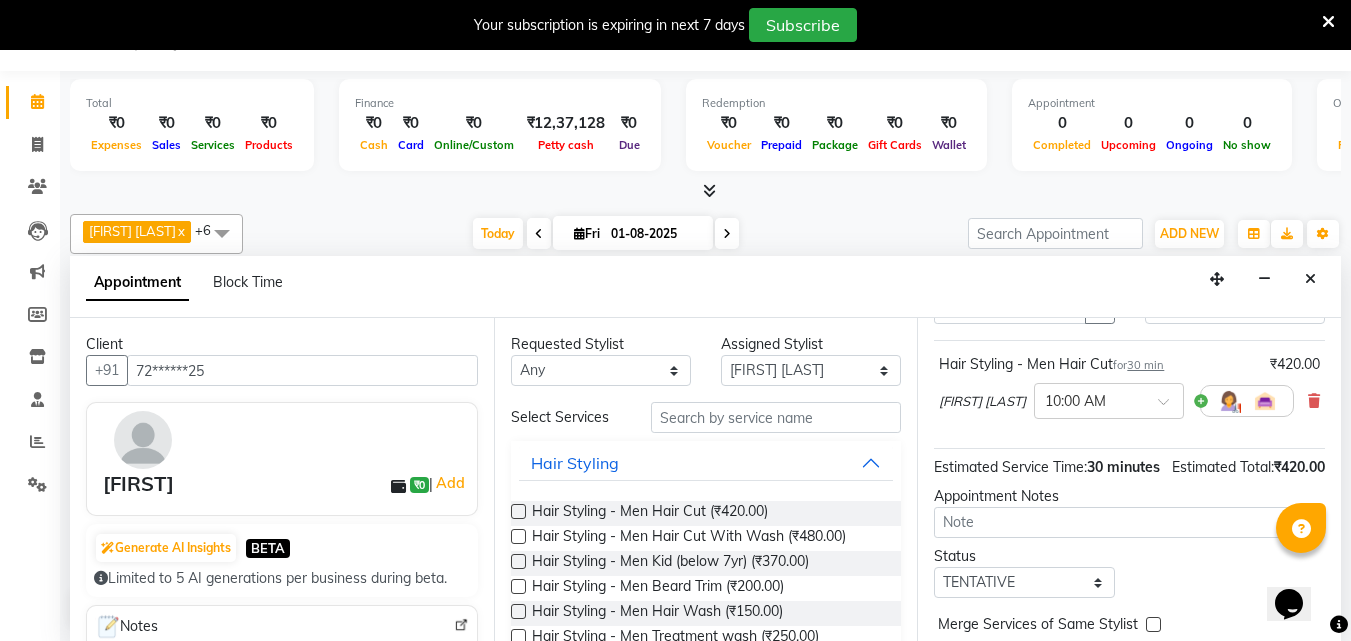 scroll, scrollTop: 239, scrollLeft: 0, axis: vertical 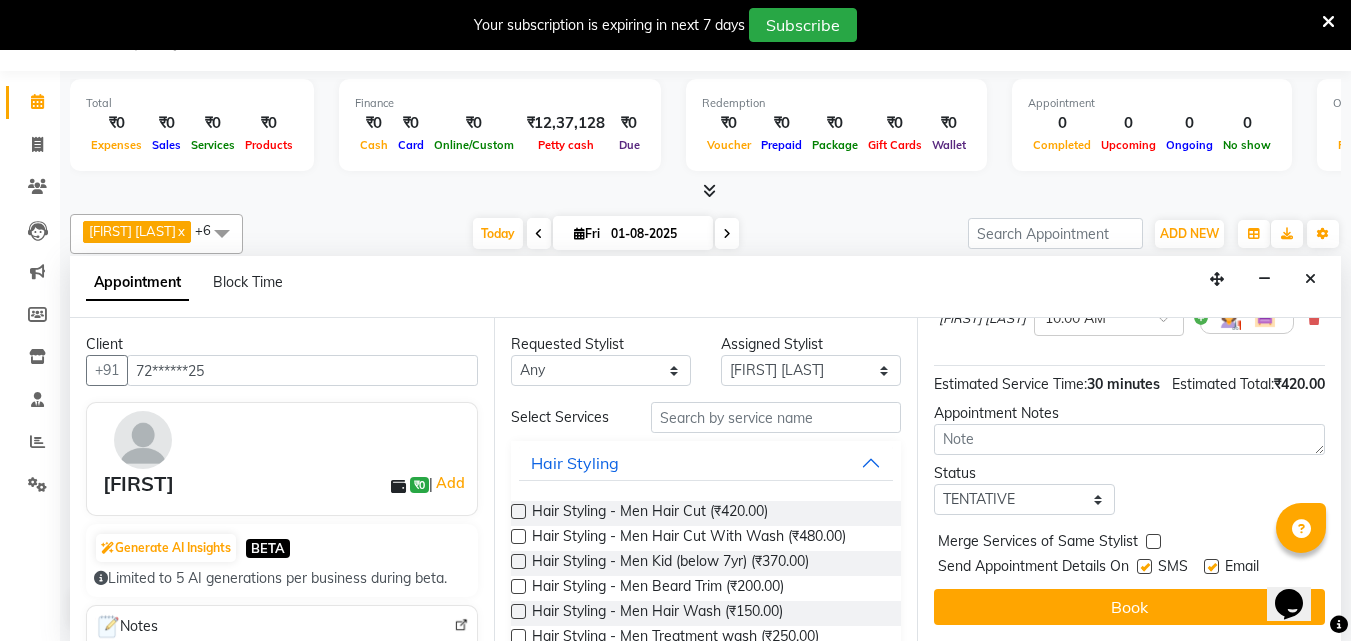 click at bounding box center [1144, 566] 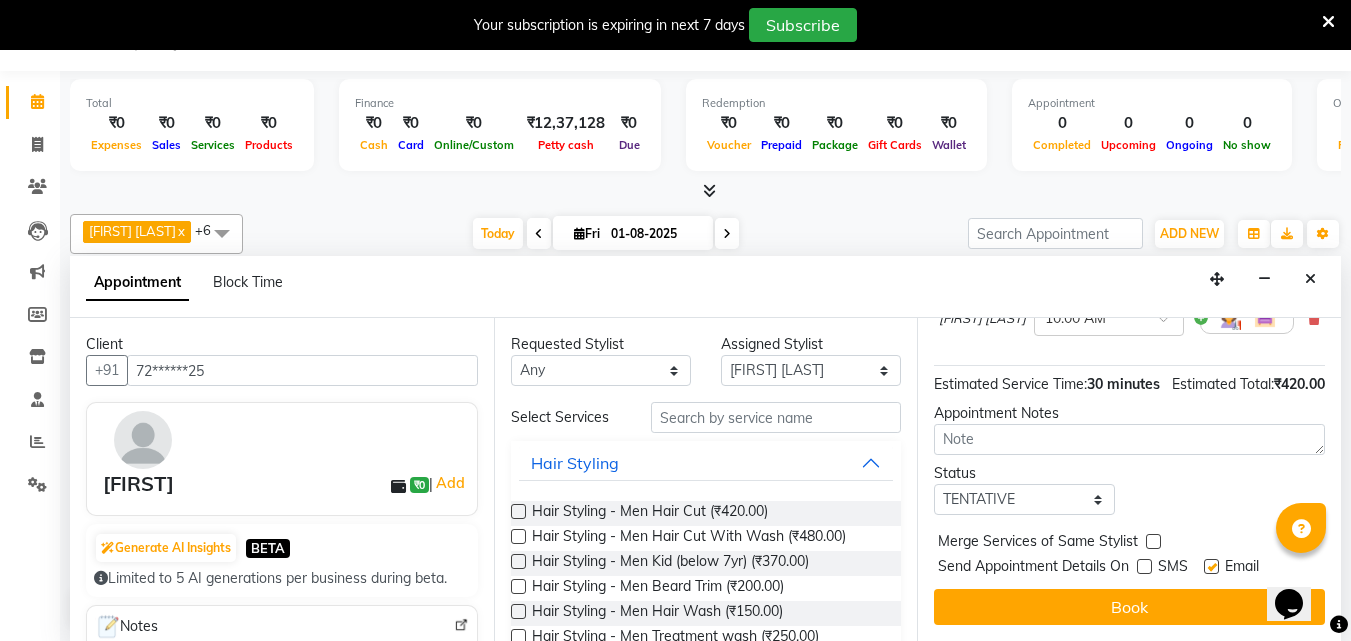 click at bounding box center (1211, 566) 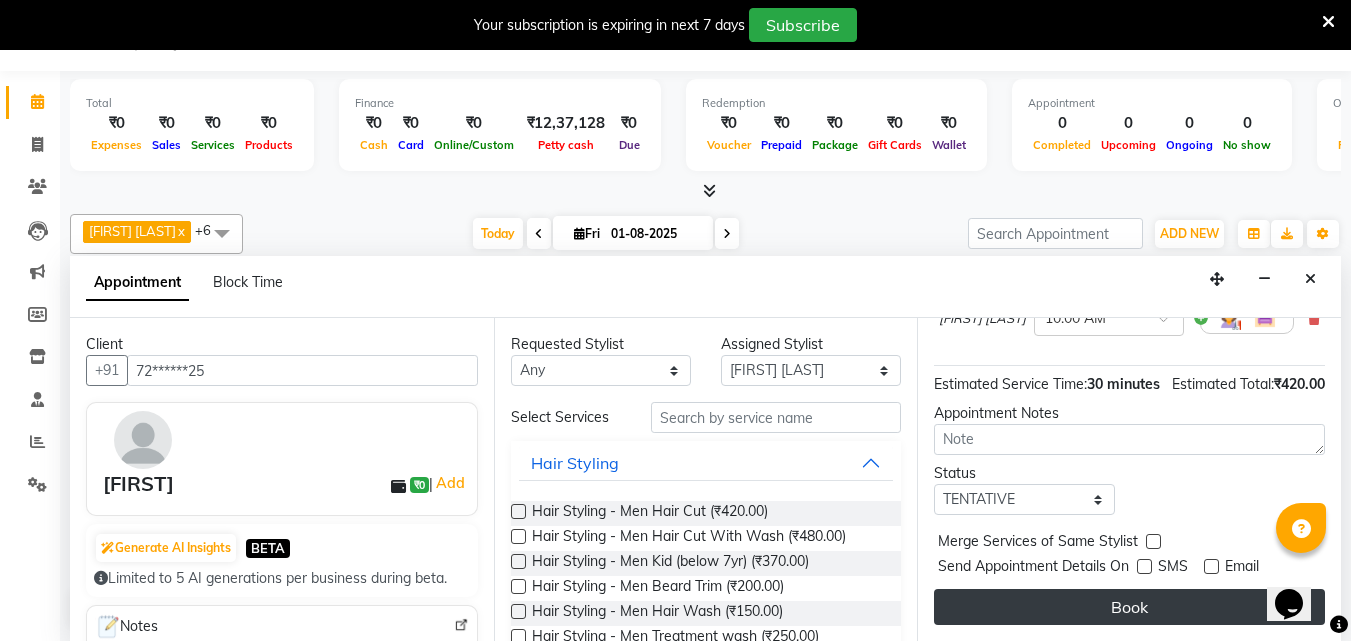 click on "Book" at bounding box center [1129, 607] 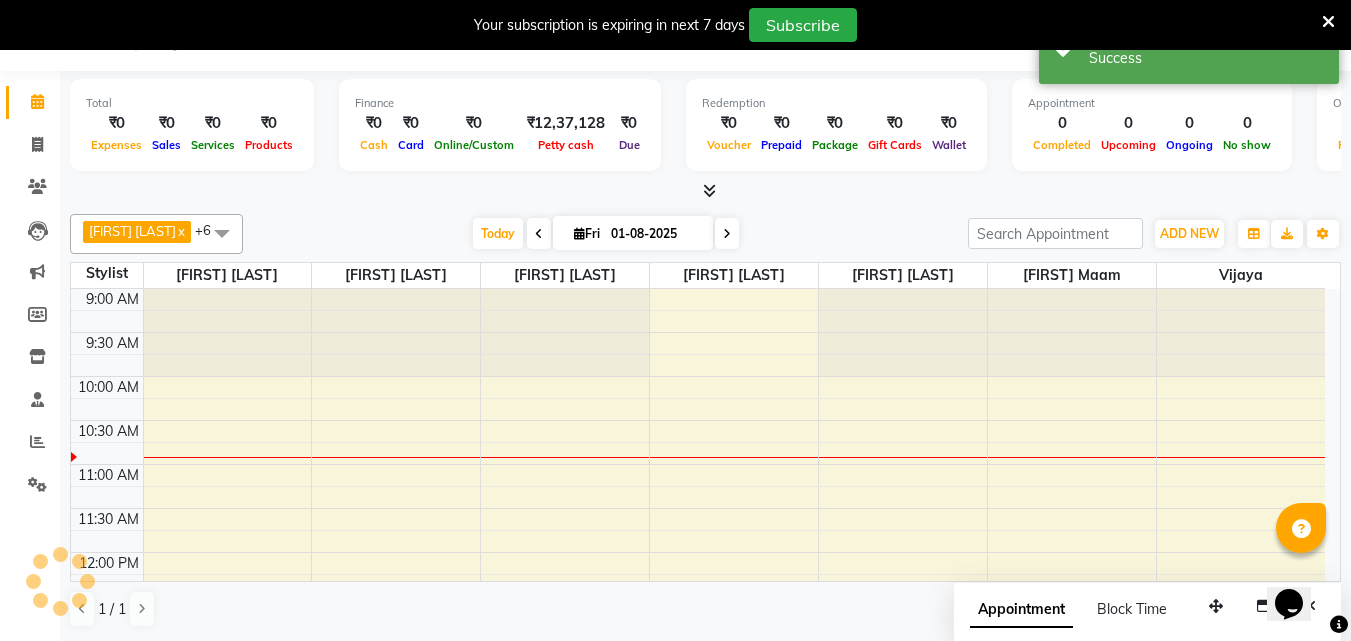 scroll, scrollTop: 0, scrollLeft: 0, axis: both 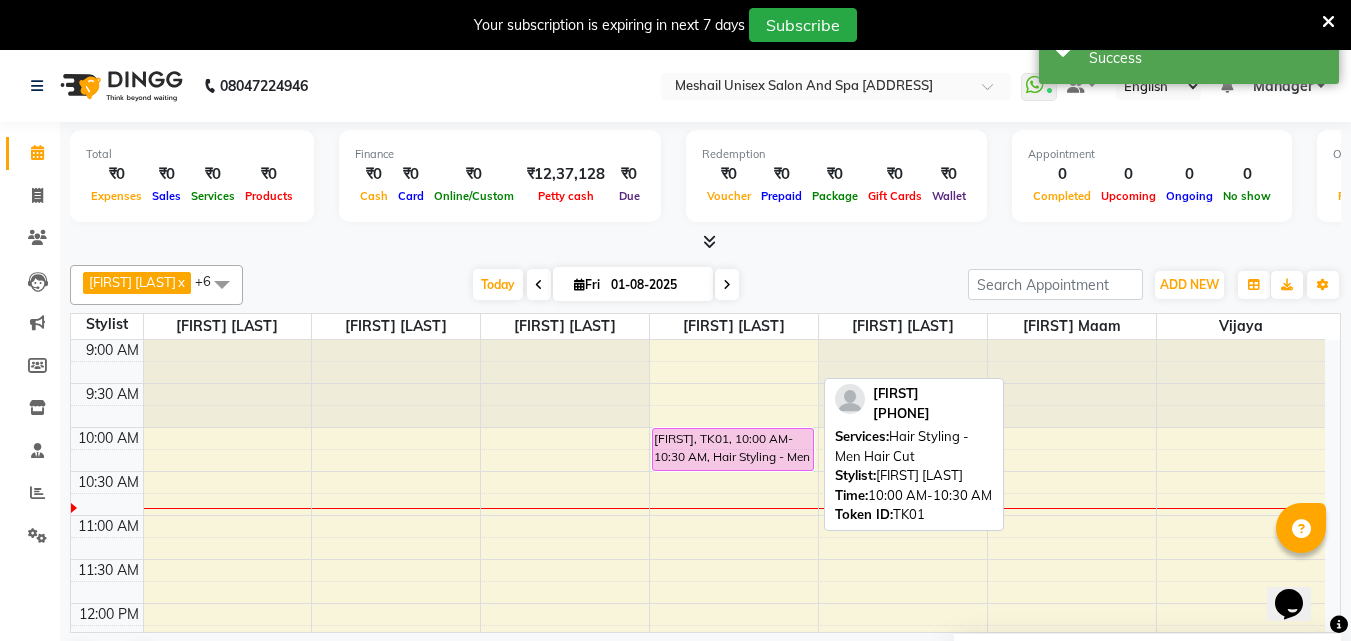 click on "[FIRST], TK01, 10:00 AM-10:30 AM, Hair Styling - Men Hair Cut" at bounding box center [733, 449] 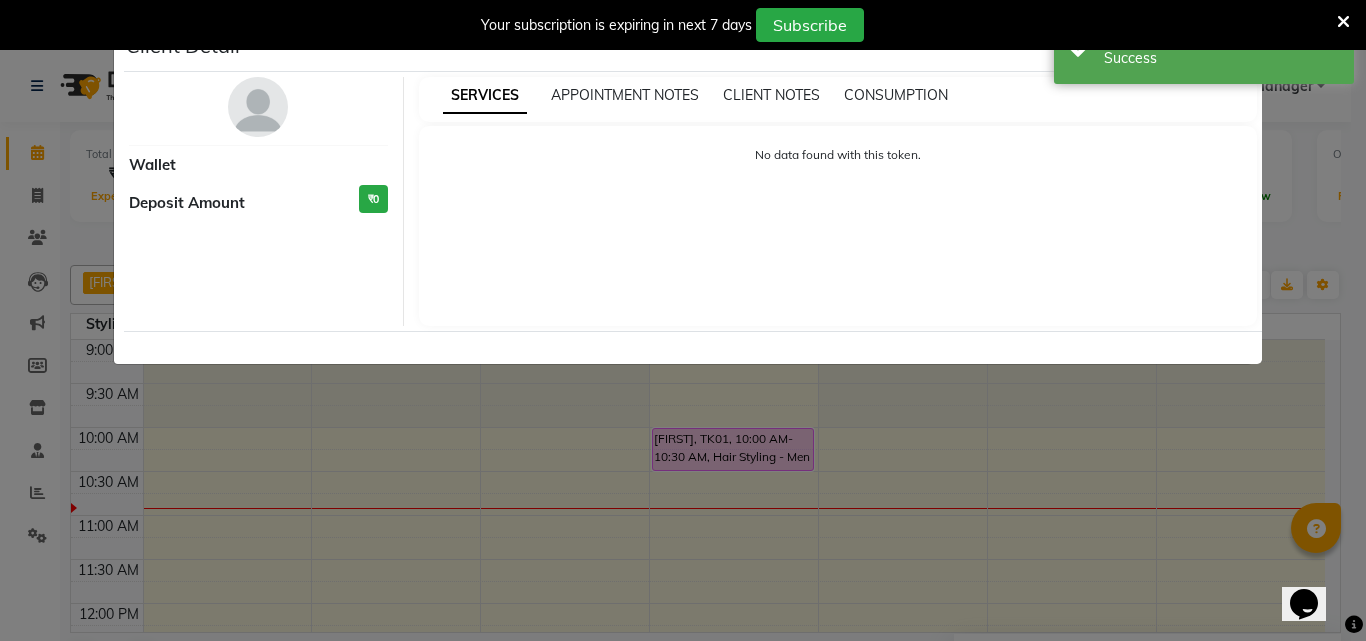 select on "7" 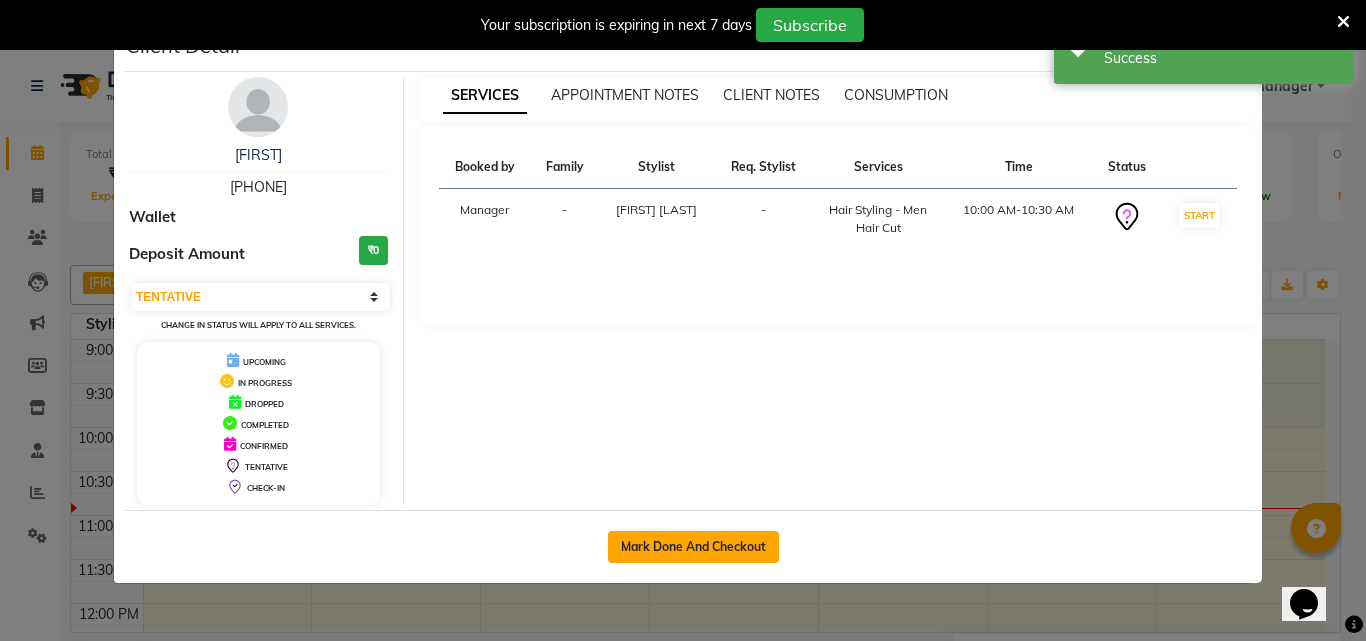 click on "Mark Done And Checkout" 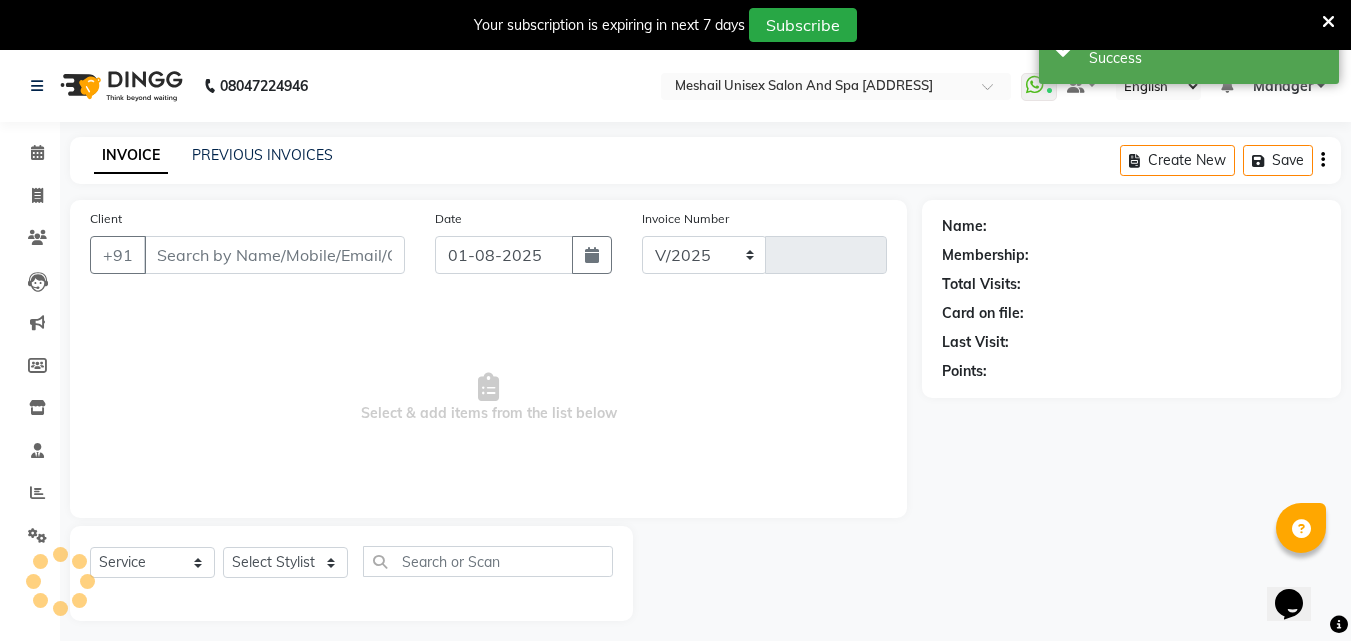 select on "6713" 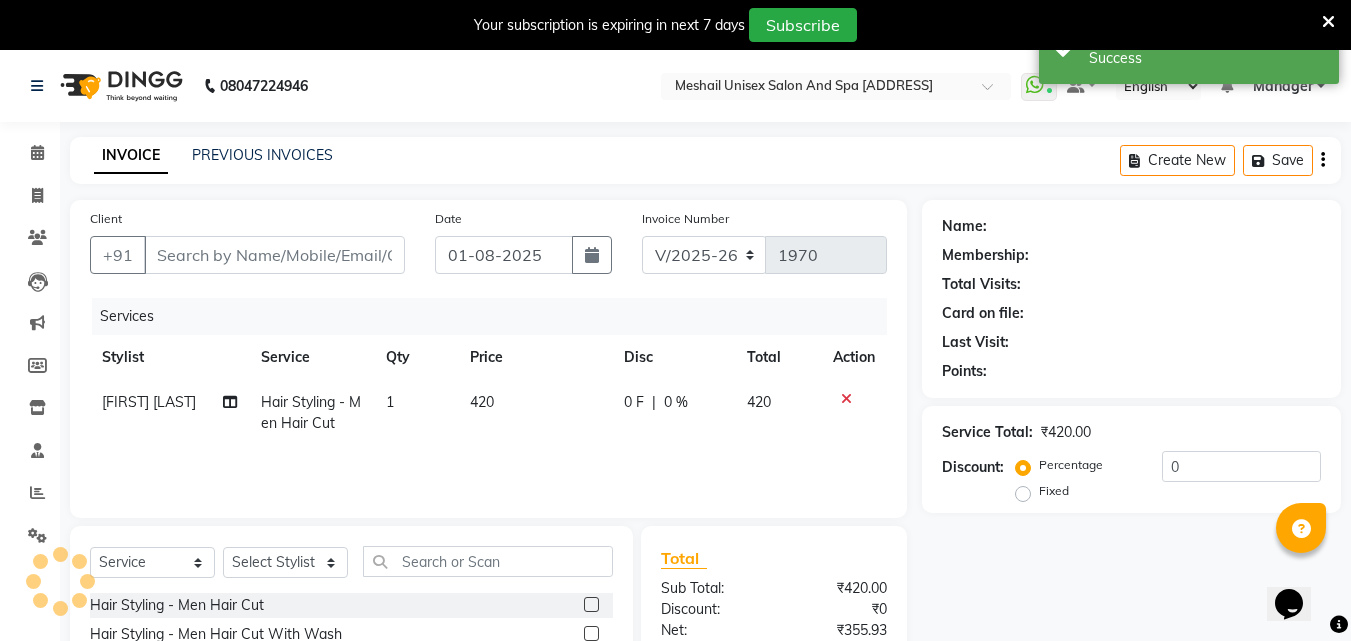 type on "72******25" 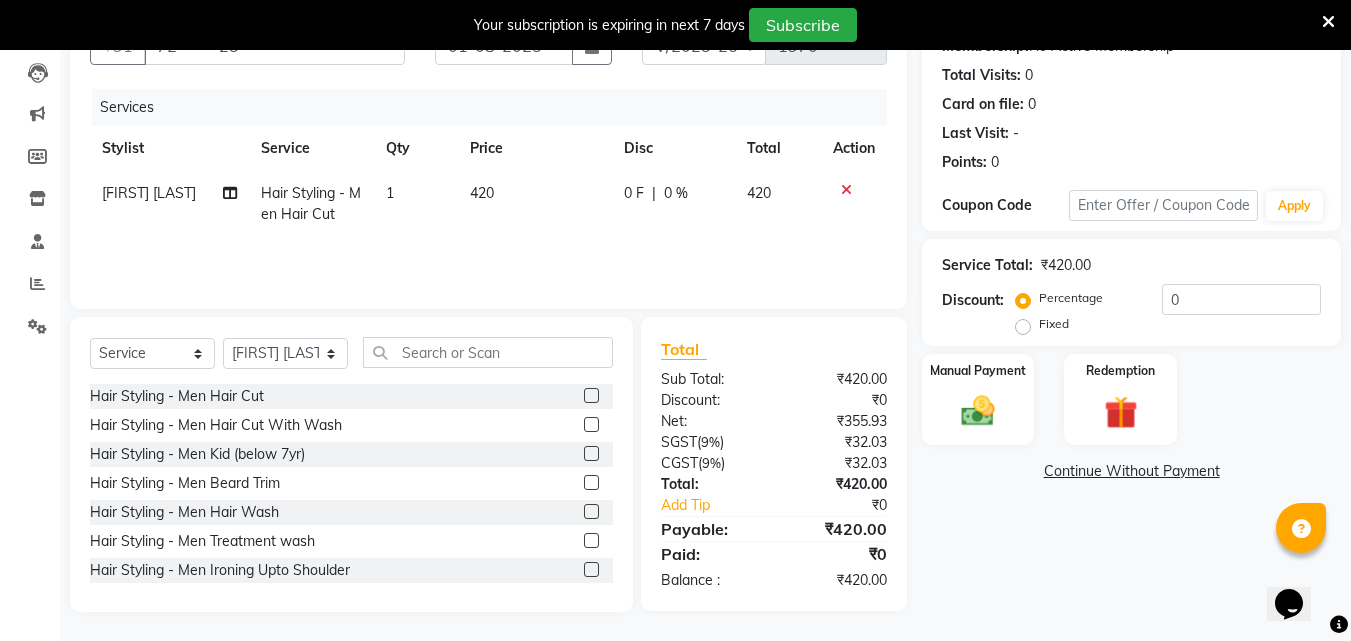 scroll, scrollTop: 210, scrollLeft: 0, axis: vertical 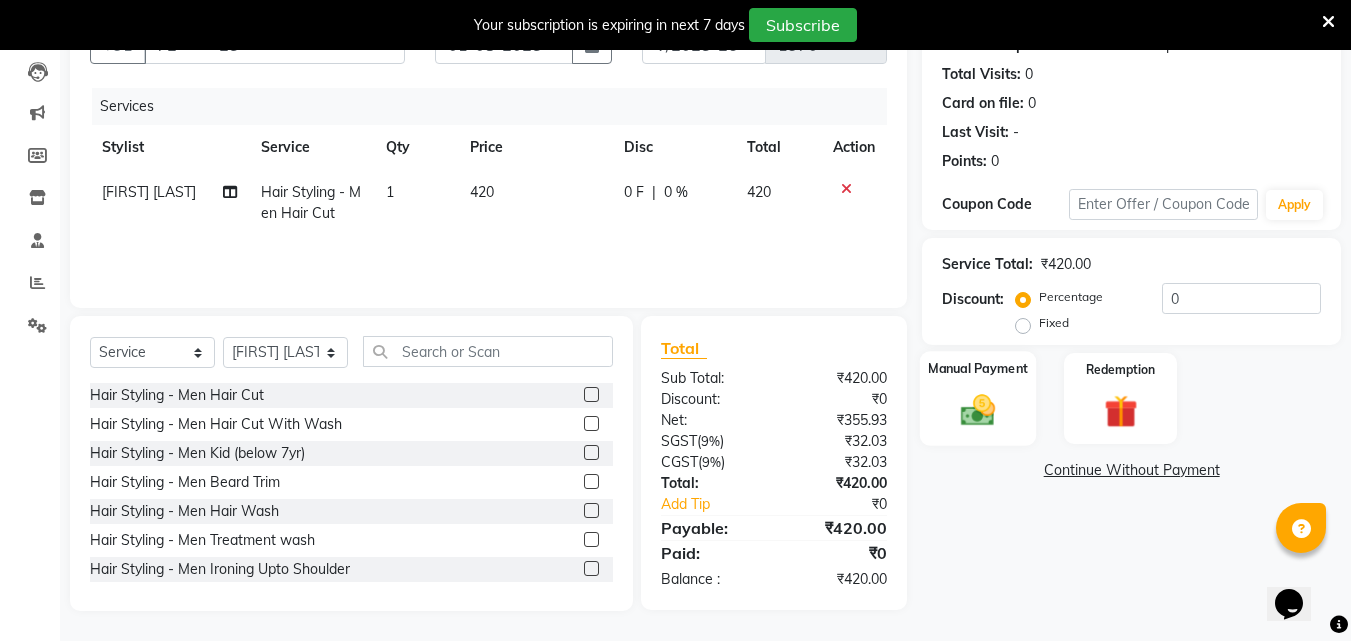 click on "Manual Payment" 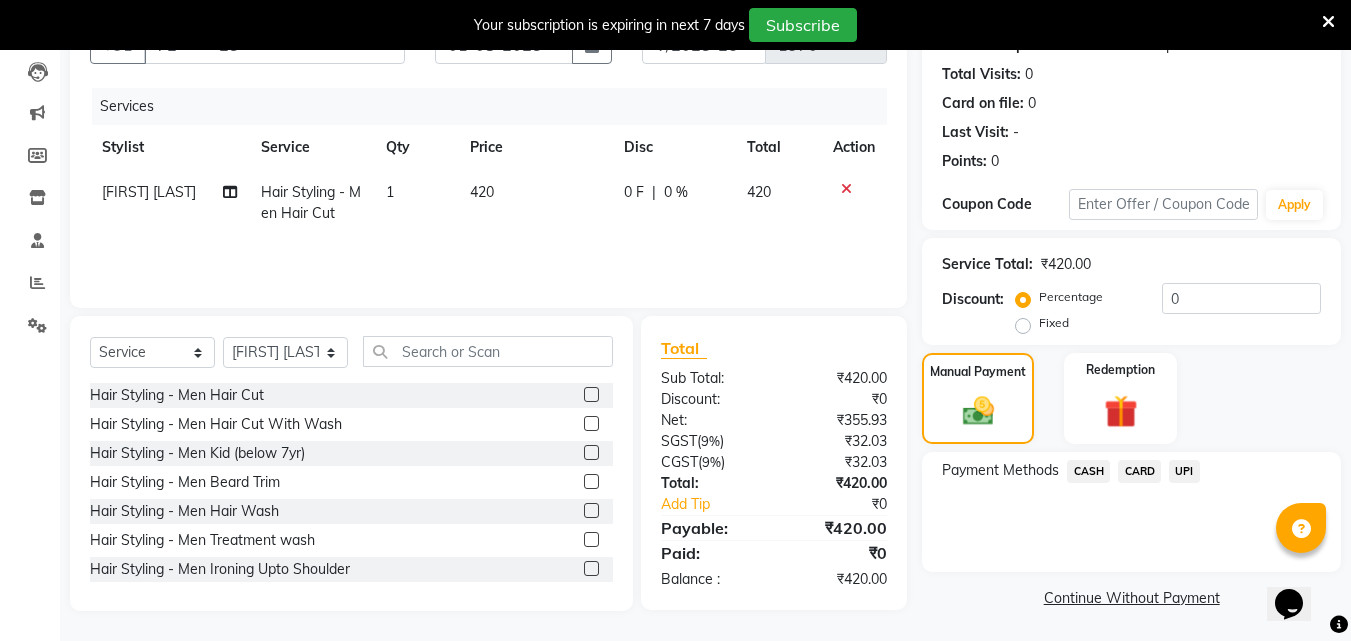 click on "UPI" 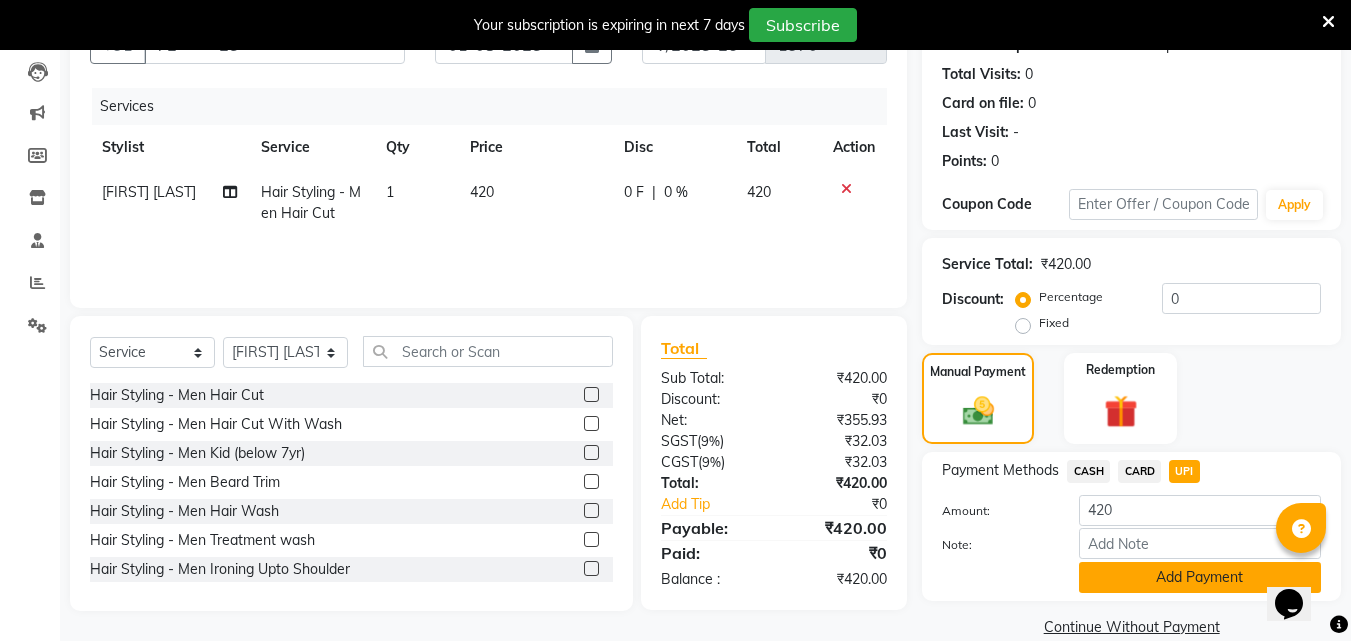 click on "Add Payment" 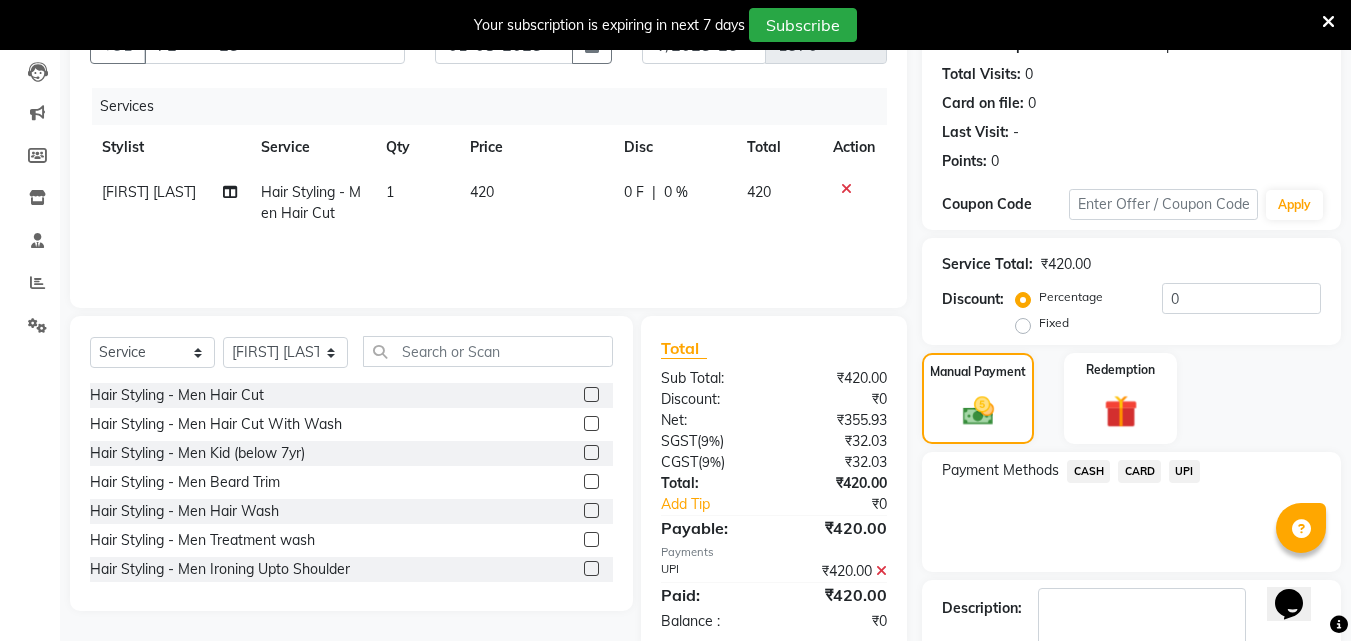 scroll, scrollTop: 325, scrollLeft: 0, axis: vertical 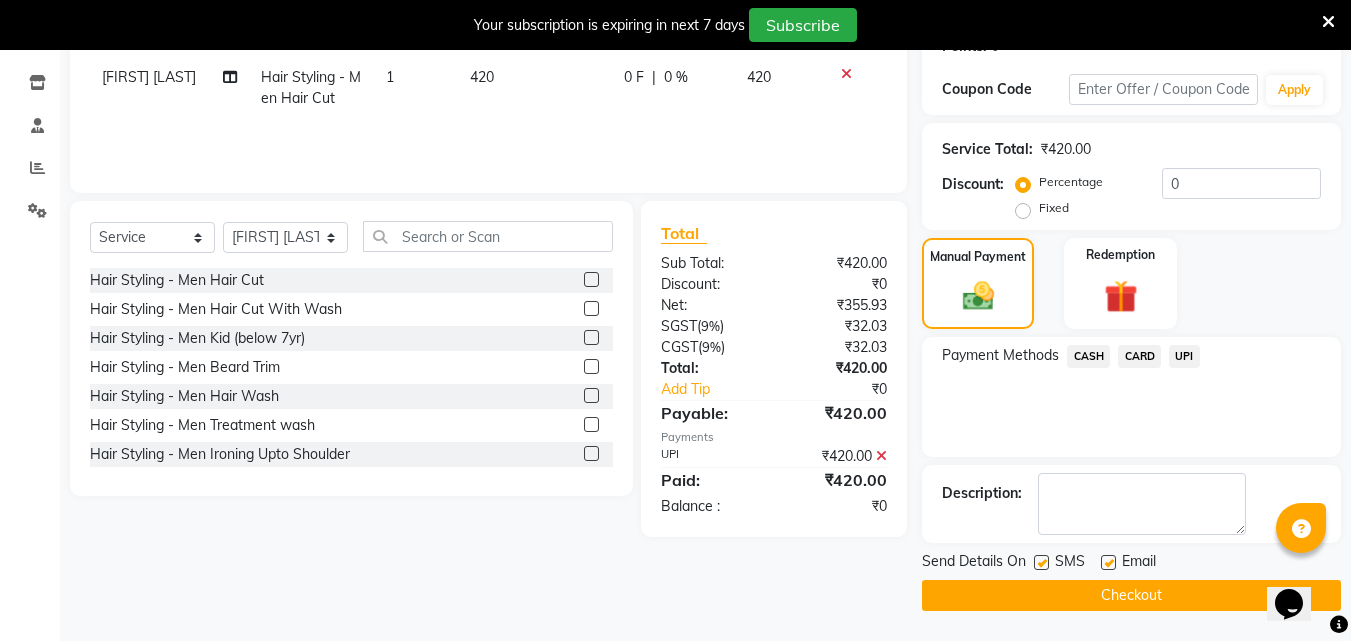 click 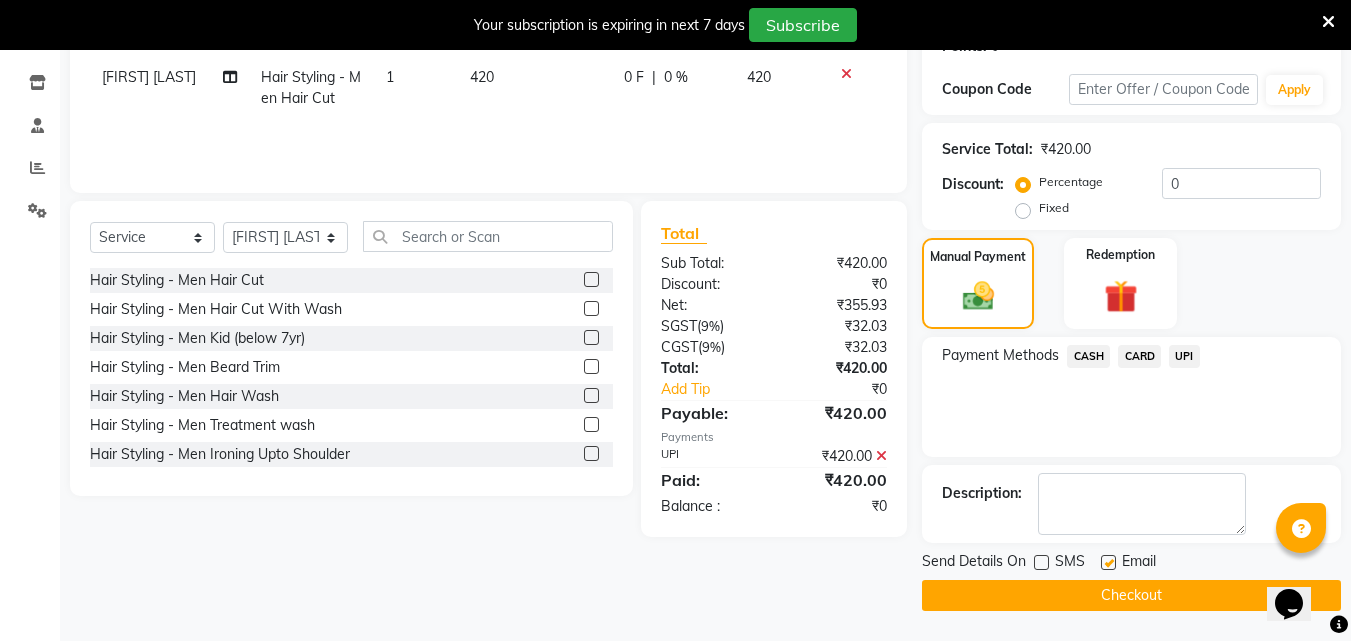click 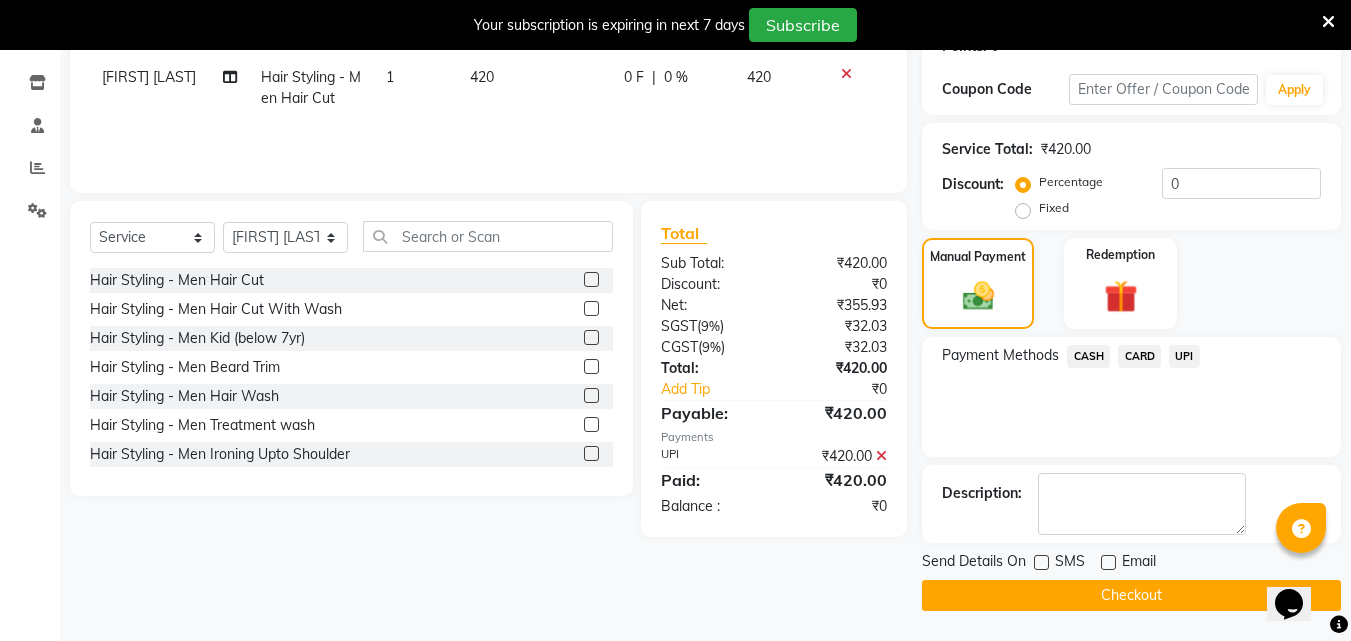 click on "Checkout" 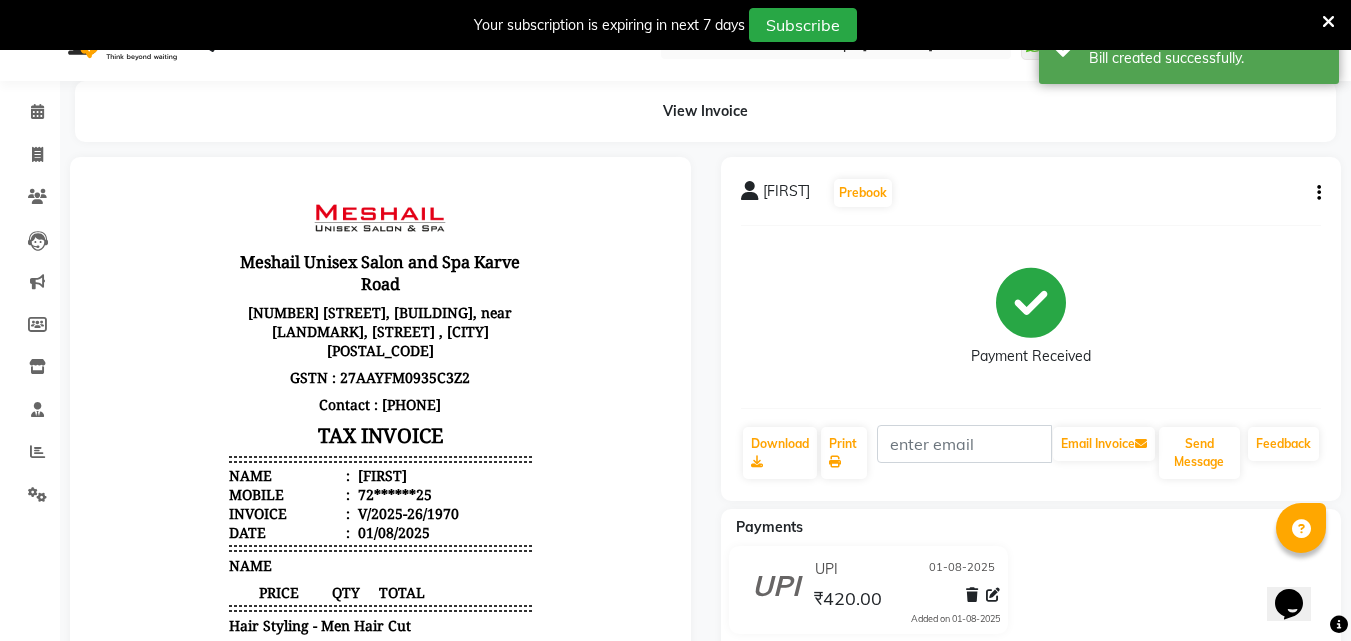 scroll, scrollTop: 24, scrollLeft: 0, axis: vertical 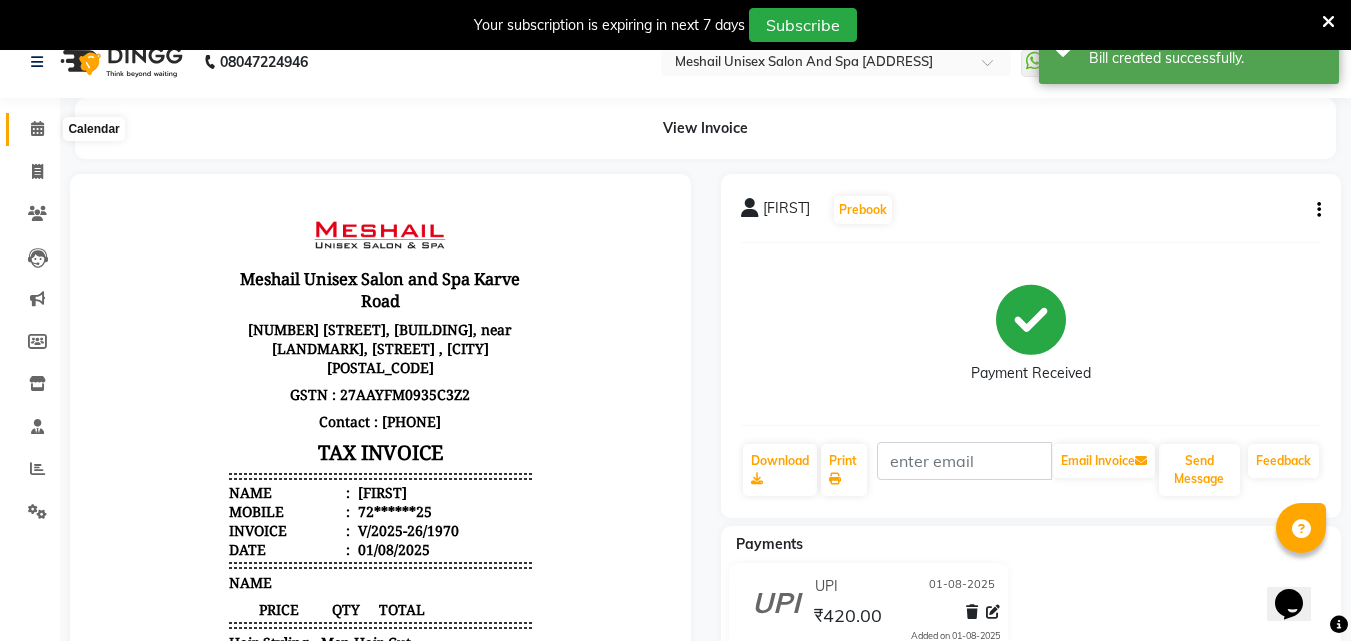 click 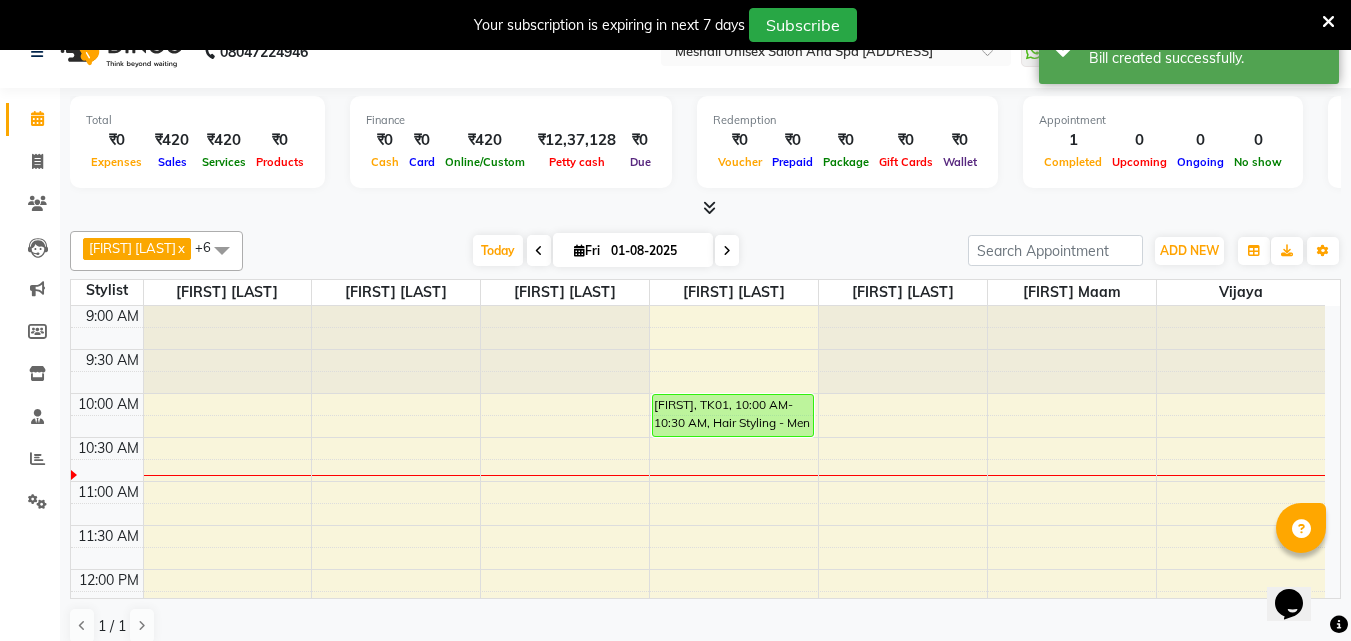 scroll, scrollTop: 51, scrollLeft: 0, axis: vertical 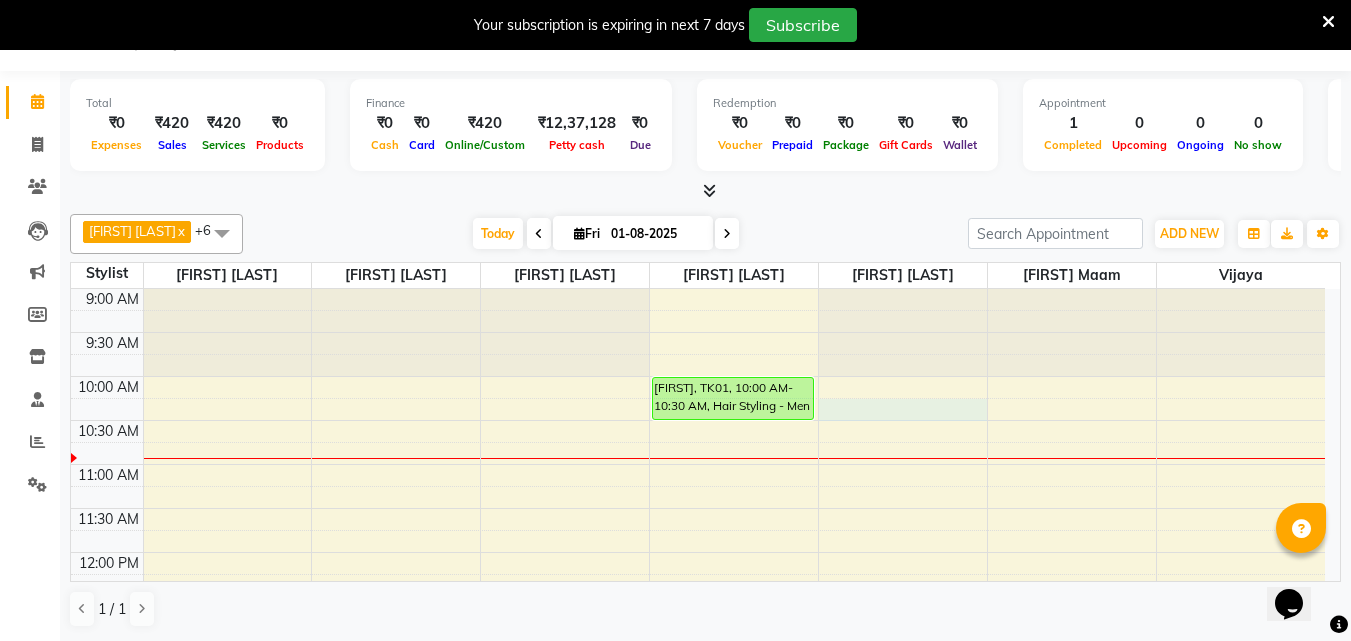 click on "[FIRST], TK01, 10:00 AM-10:30 AM, Hair Styling - Men Hair Cut" at bounding box center [698, 860] 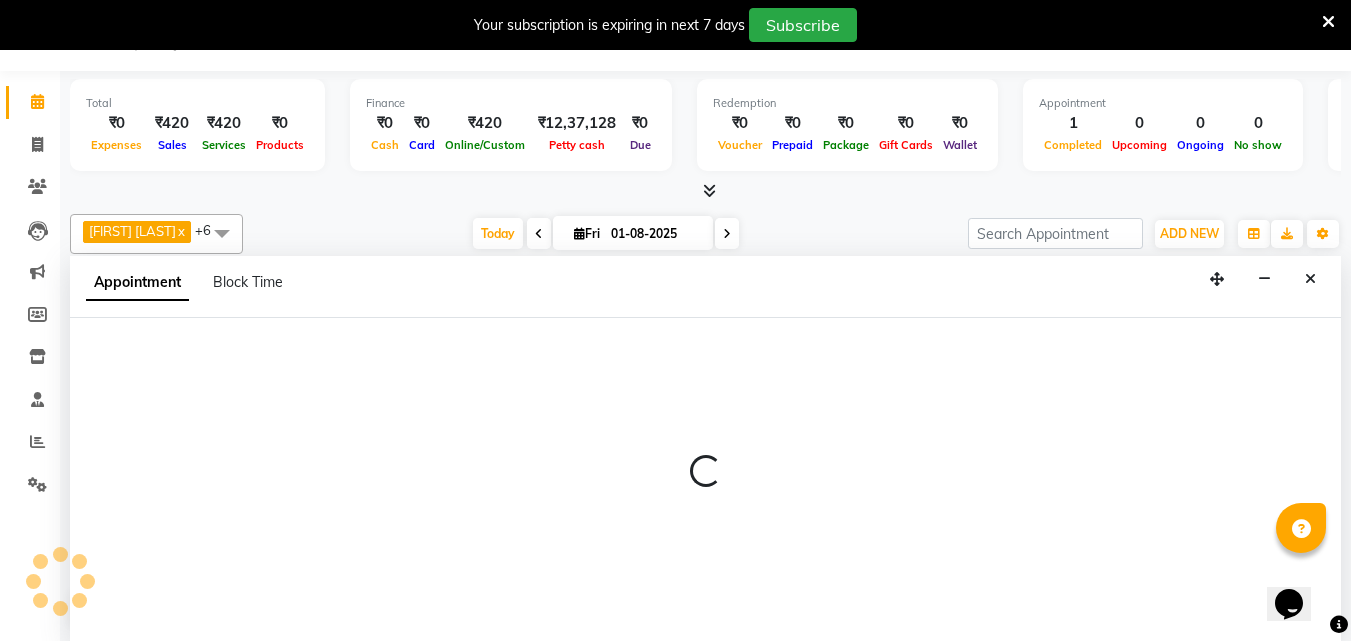 select on "52970" 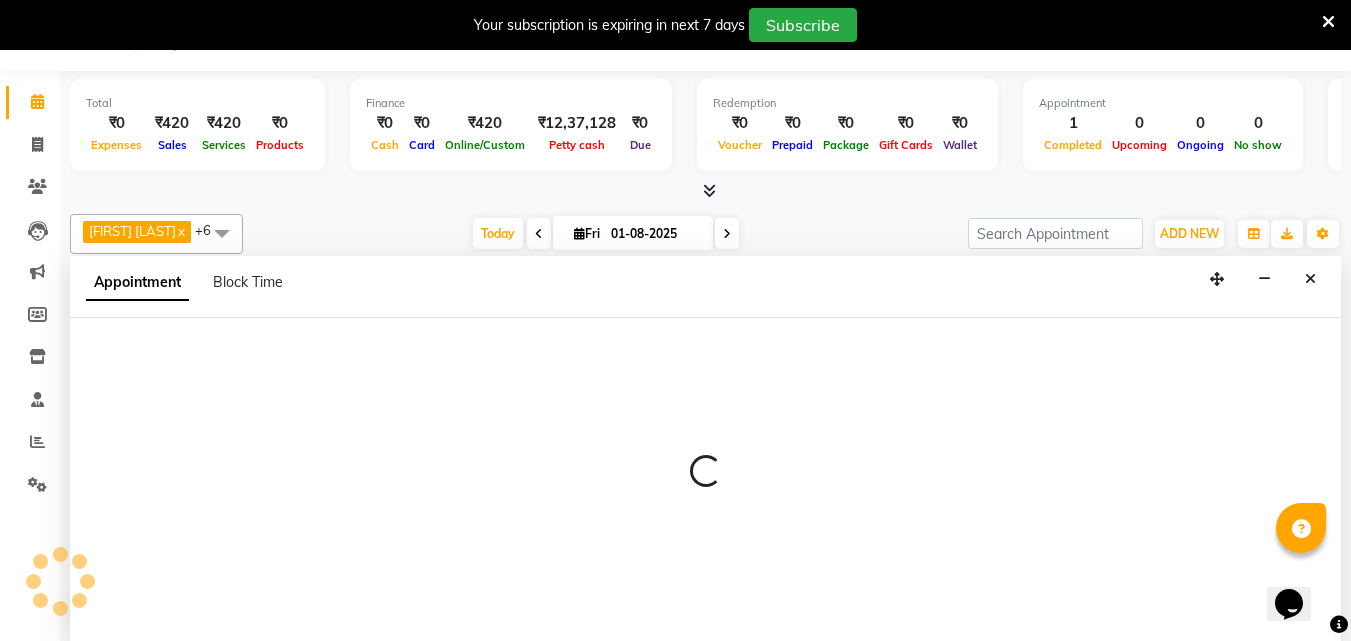 select on "615" 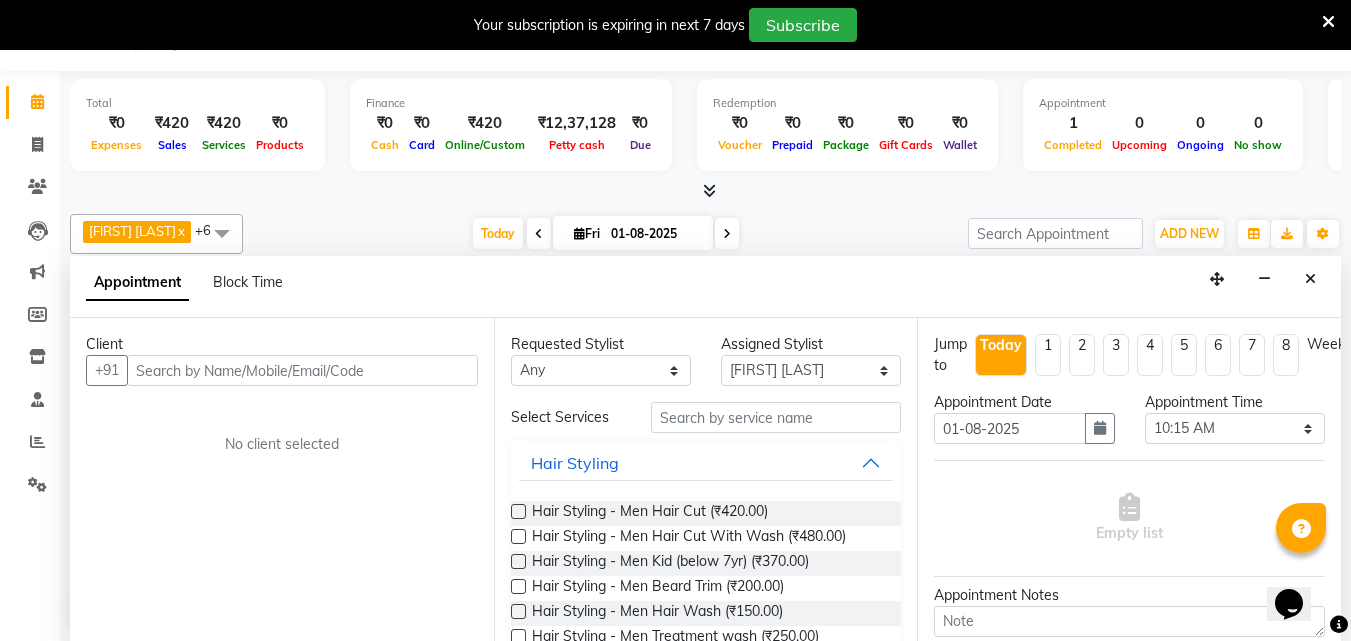 click at bounding box center (302, 370) 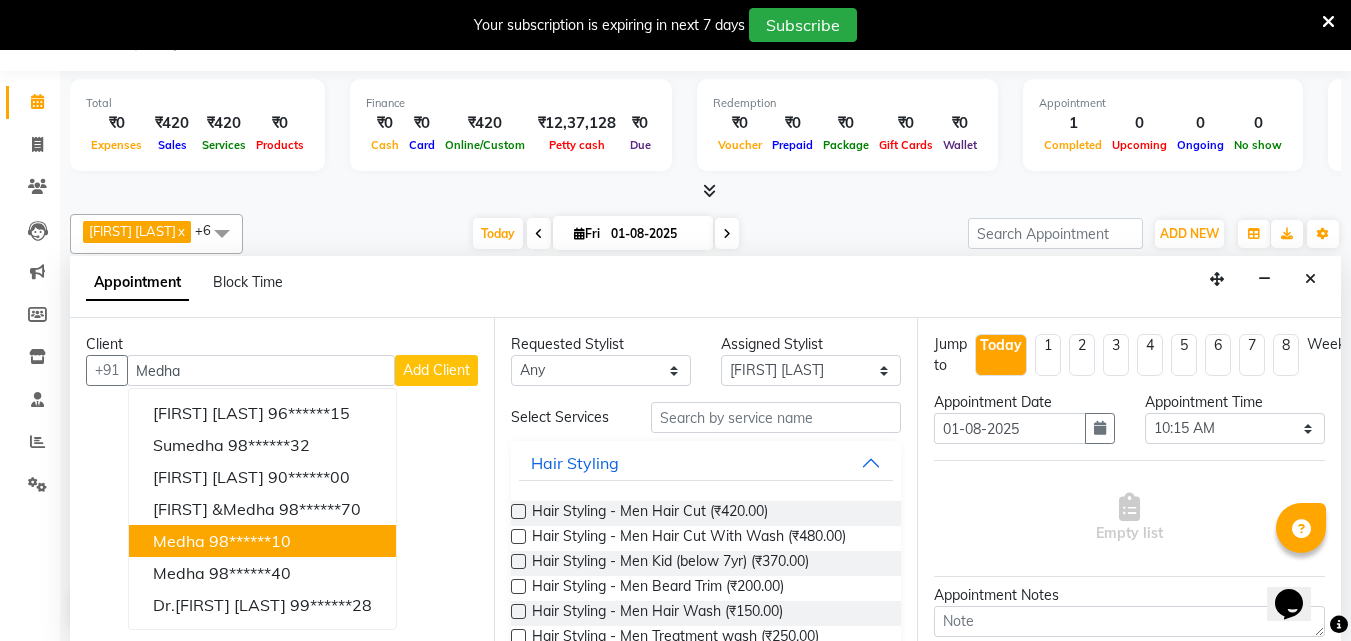 scroll, scrollTop: 0, scrollLeft: 0, axis: both 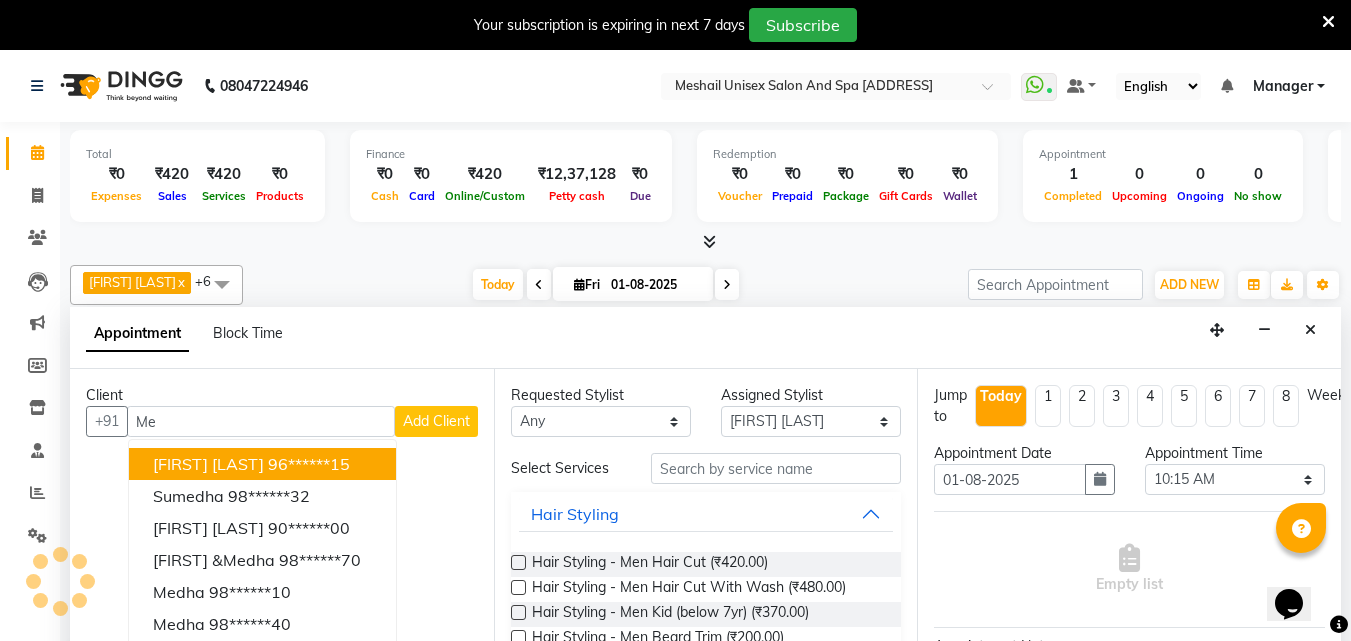 type on "M" 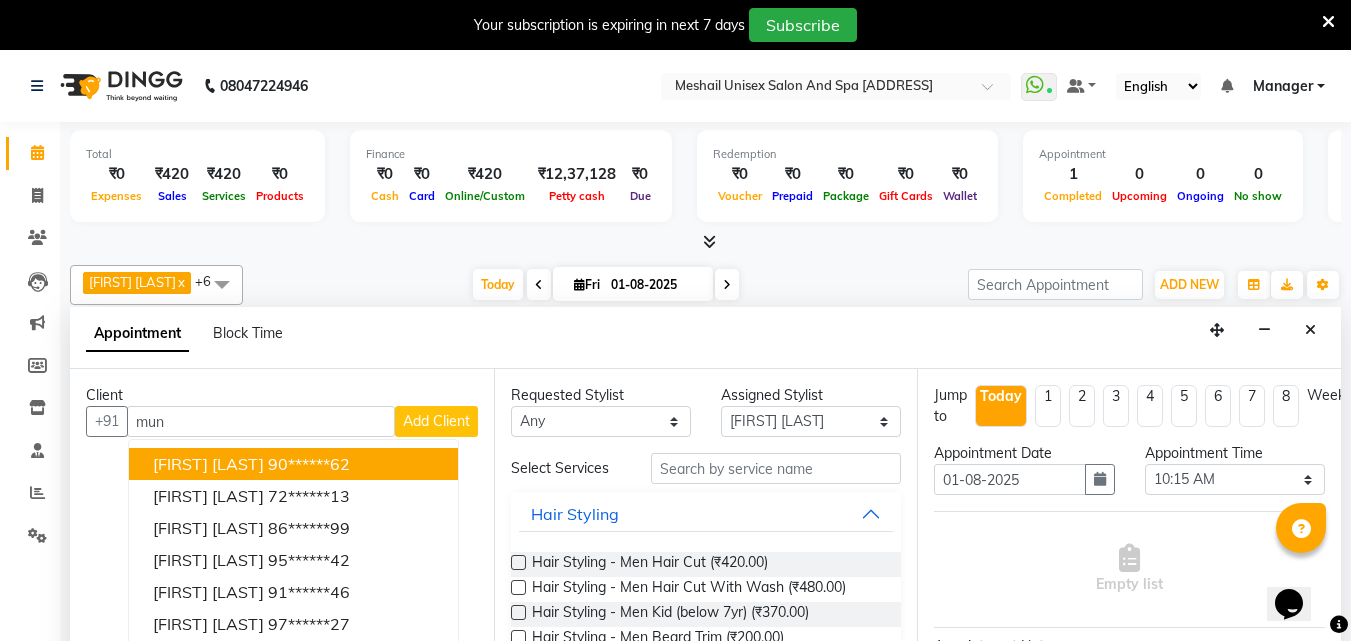 scroll, scrollTop: 53, scrollLeft: 0, axis: vertical 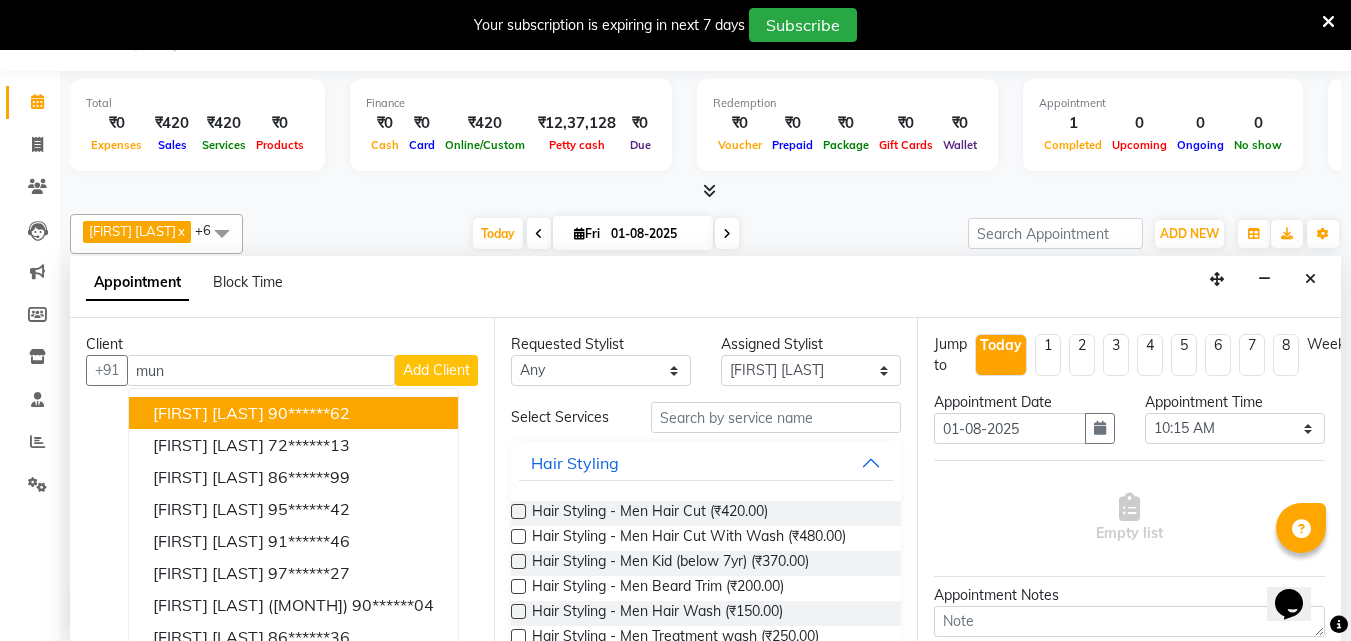 click on "mun" at bounding box center [261, 370] 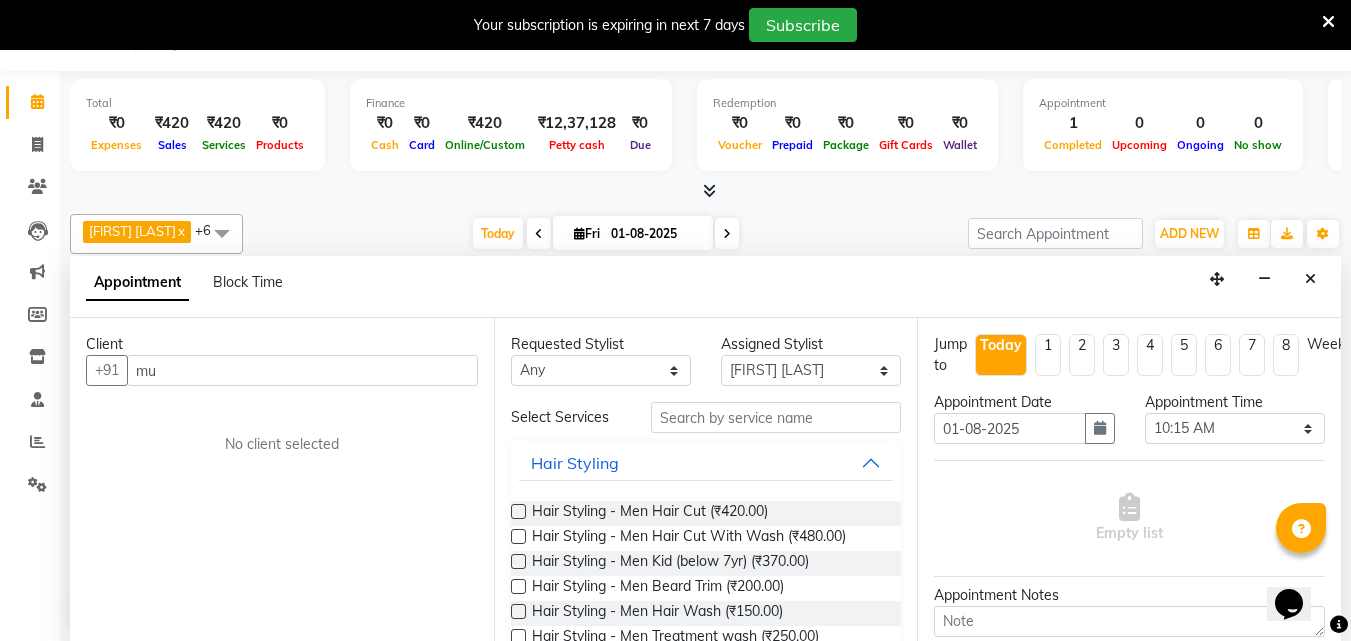 type on "m" 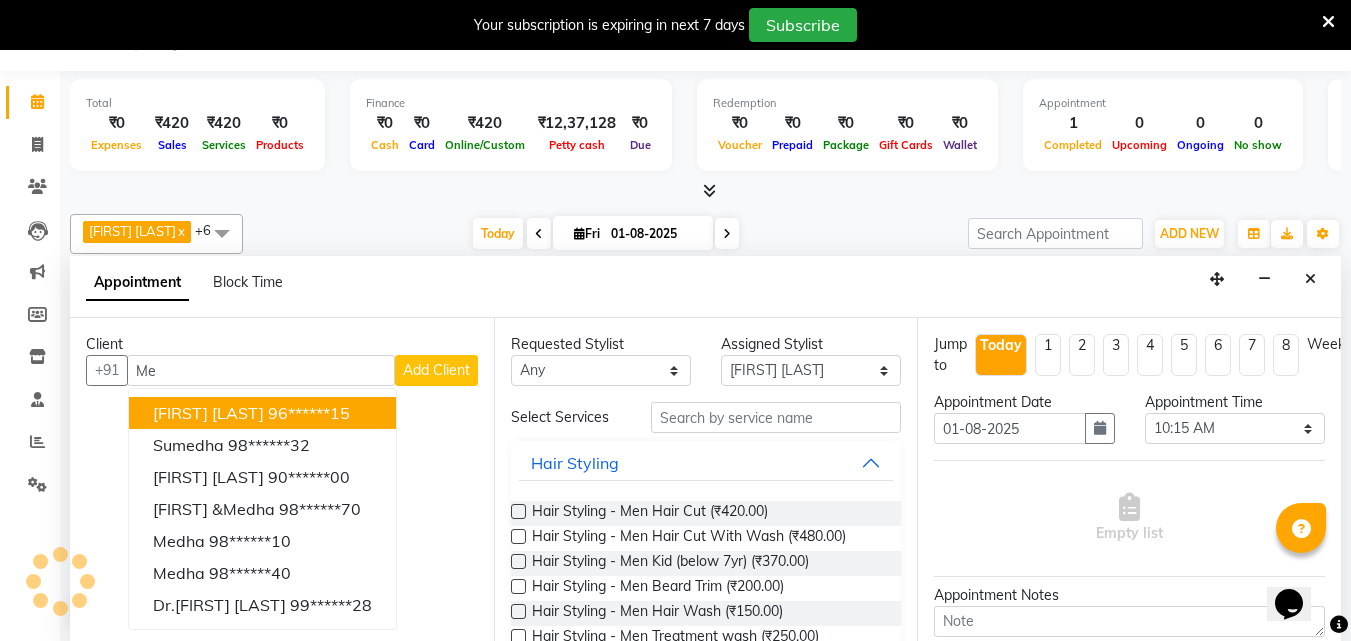 type on "M" 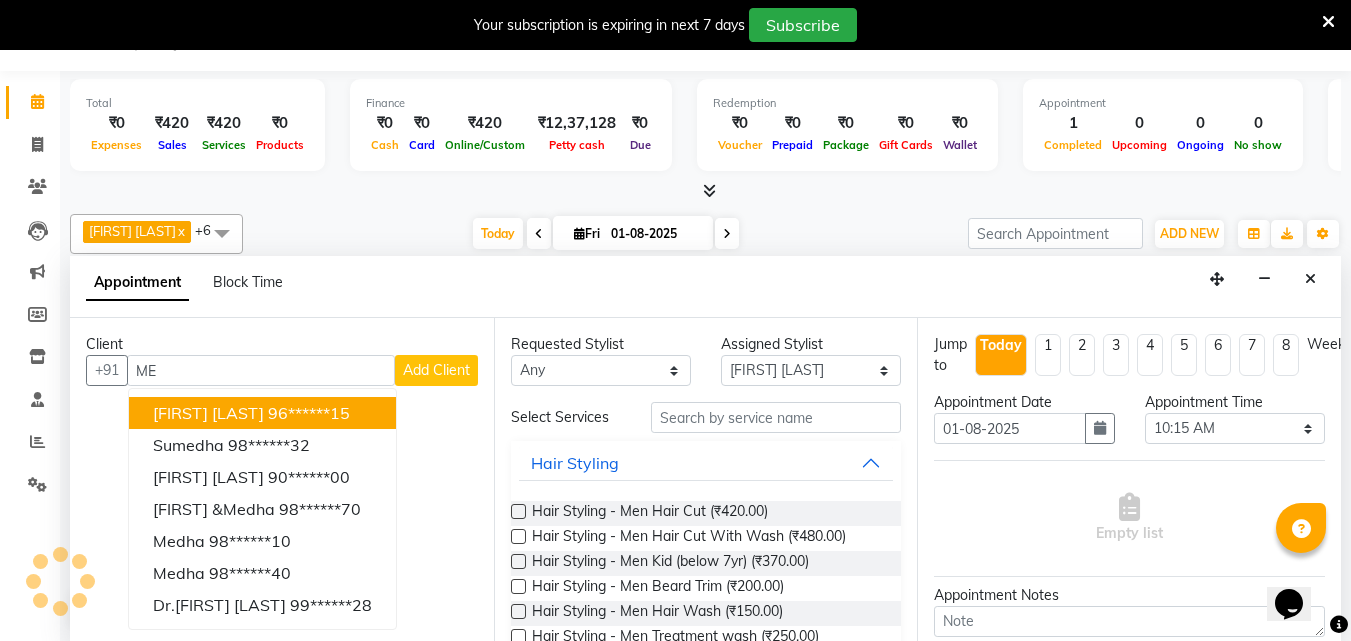 type on "M" 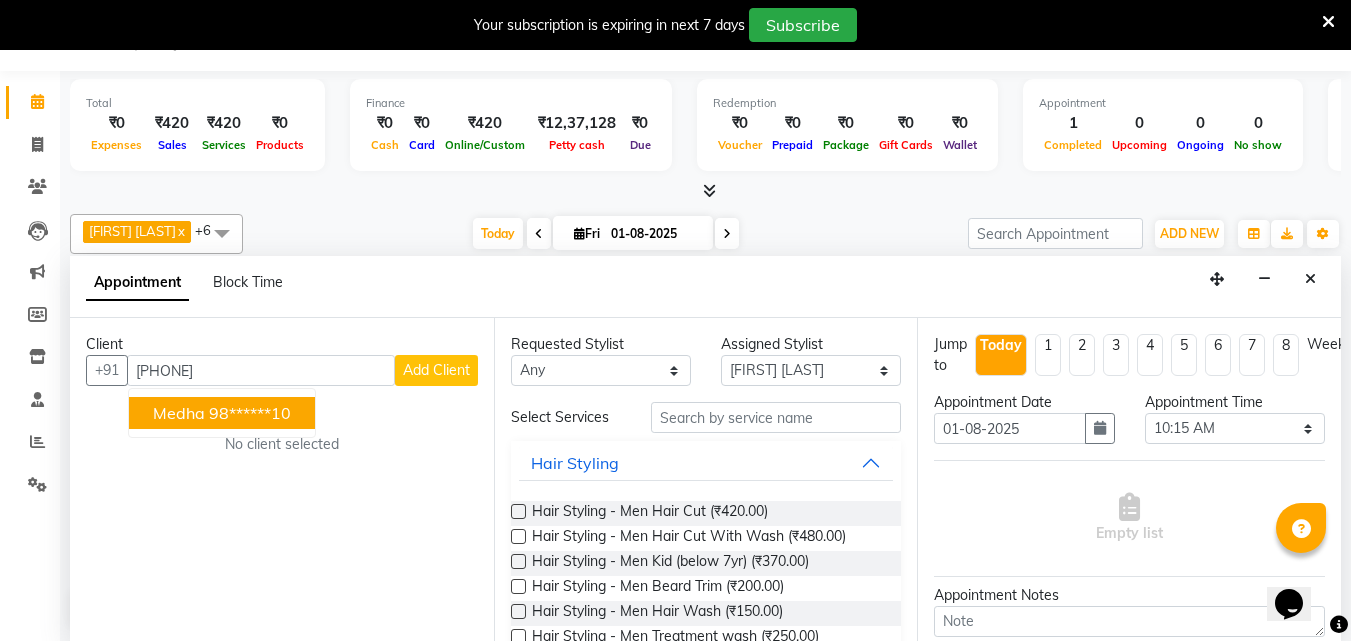 click on "98******10" at bounding box center (250, 413) 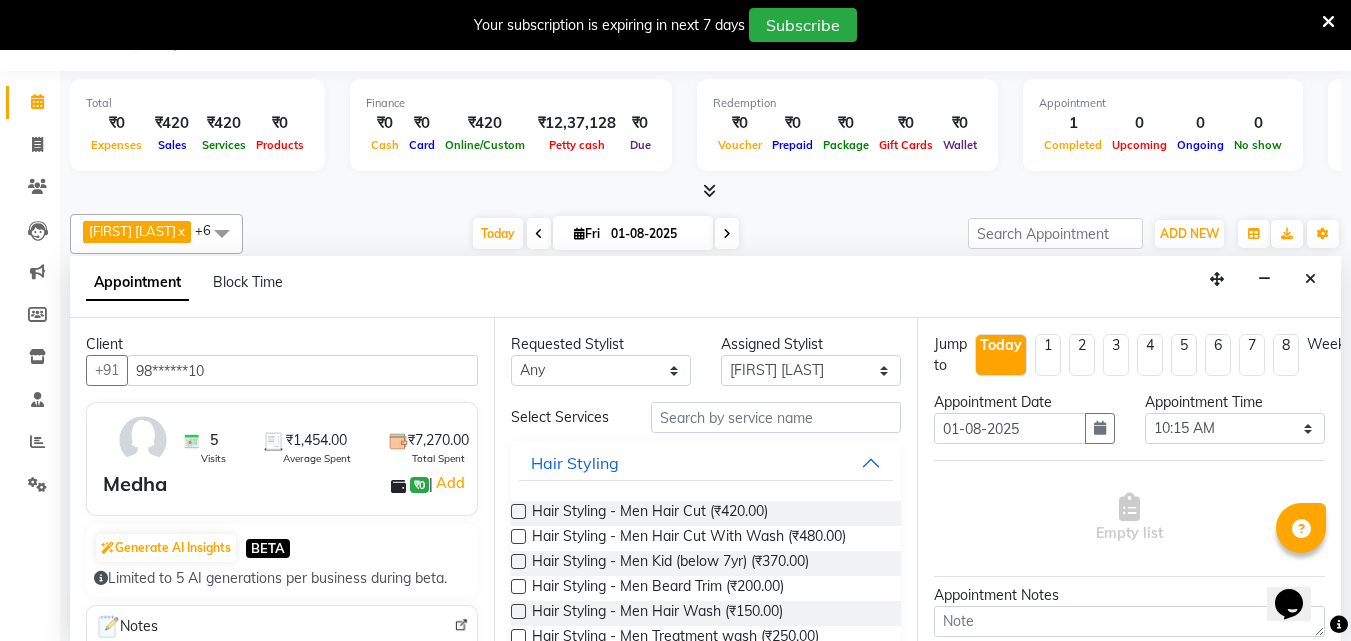 type on "98******10" 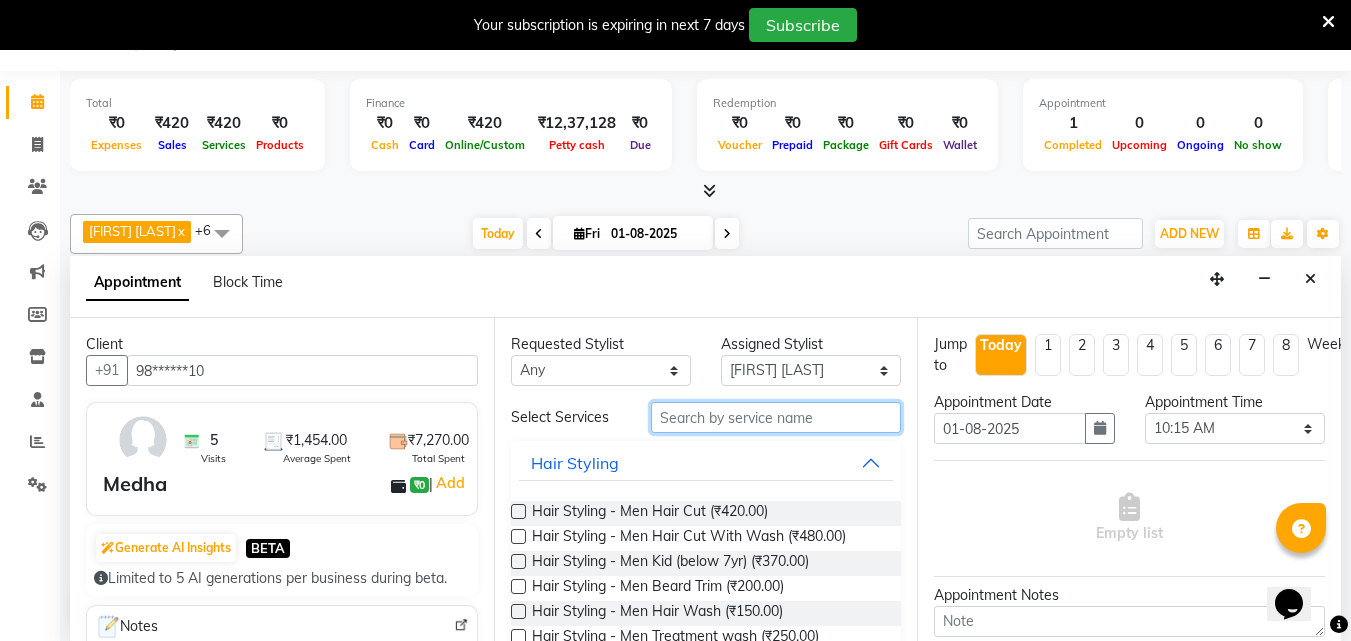 click at bounding box center (776, 417) 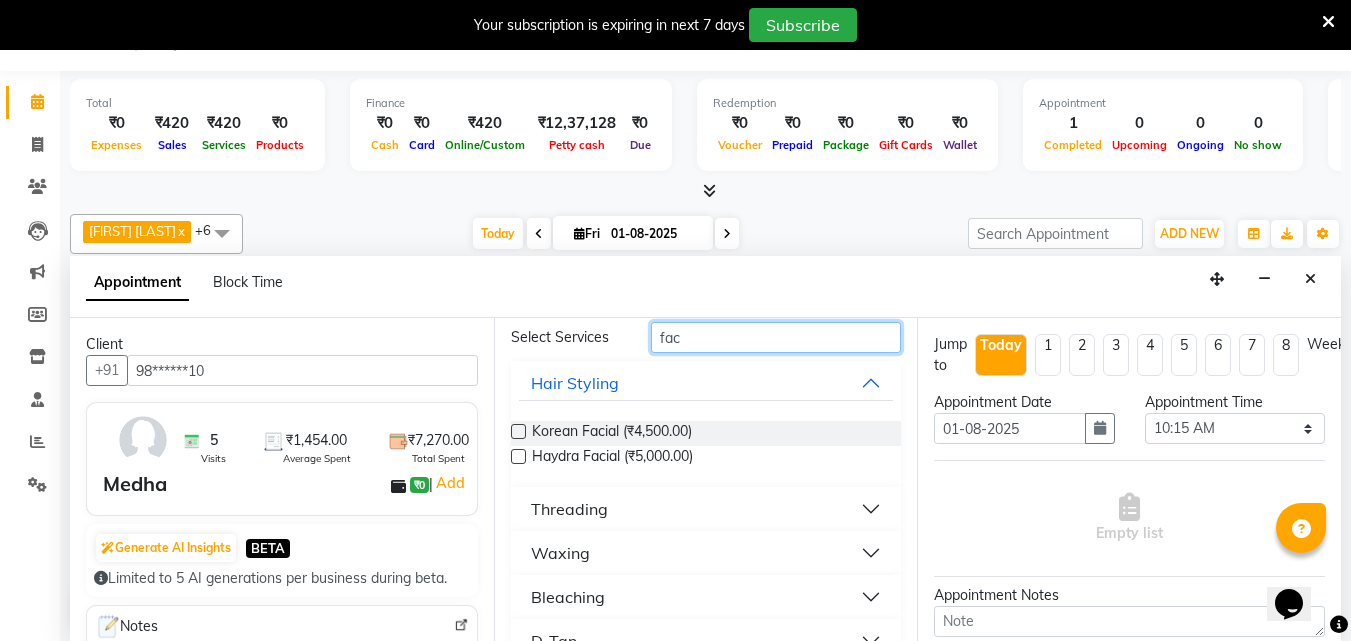 scroll, scrollTop: 162, scrollLeft: 0, axis: vertical 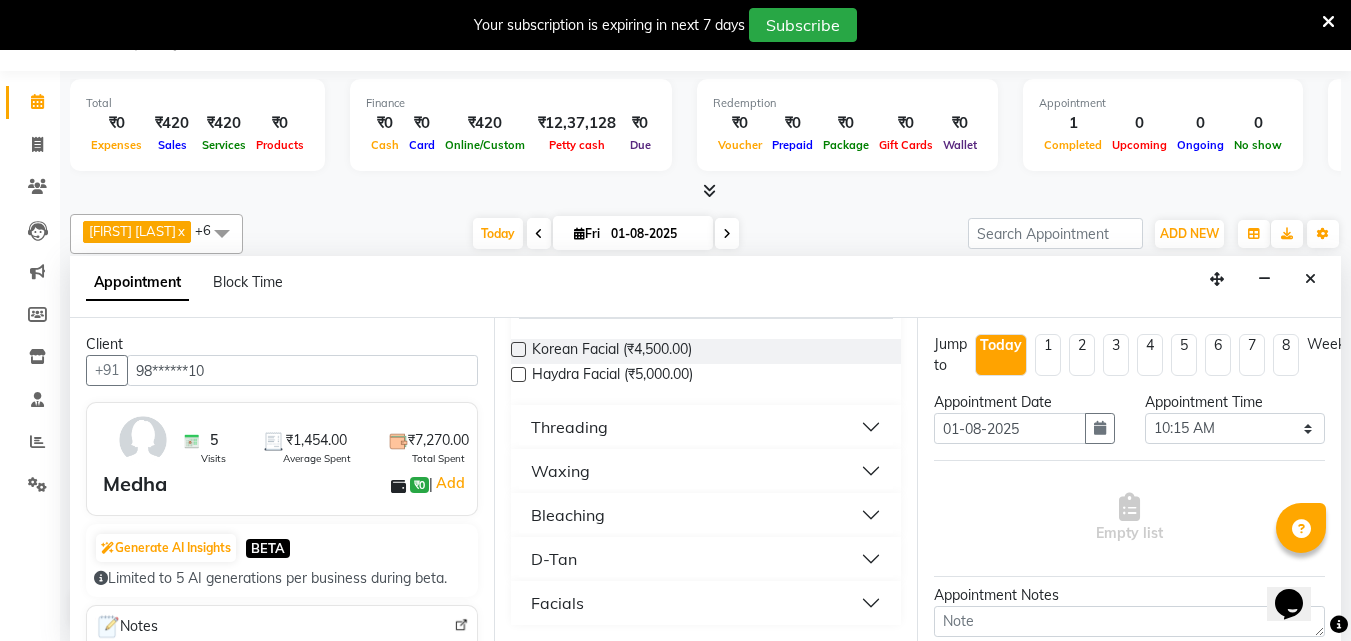 type on "fac" 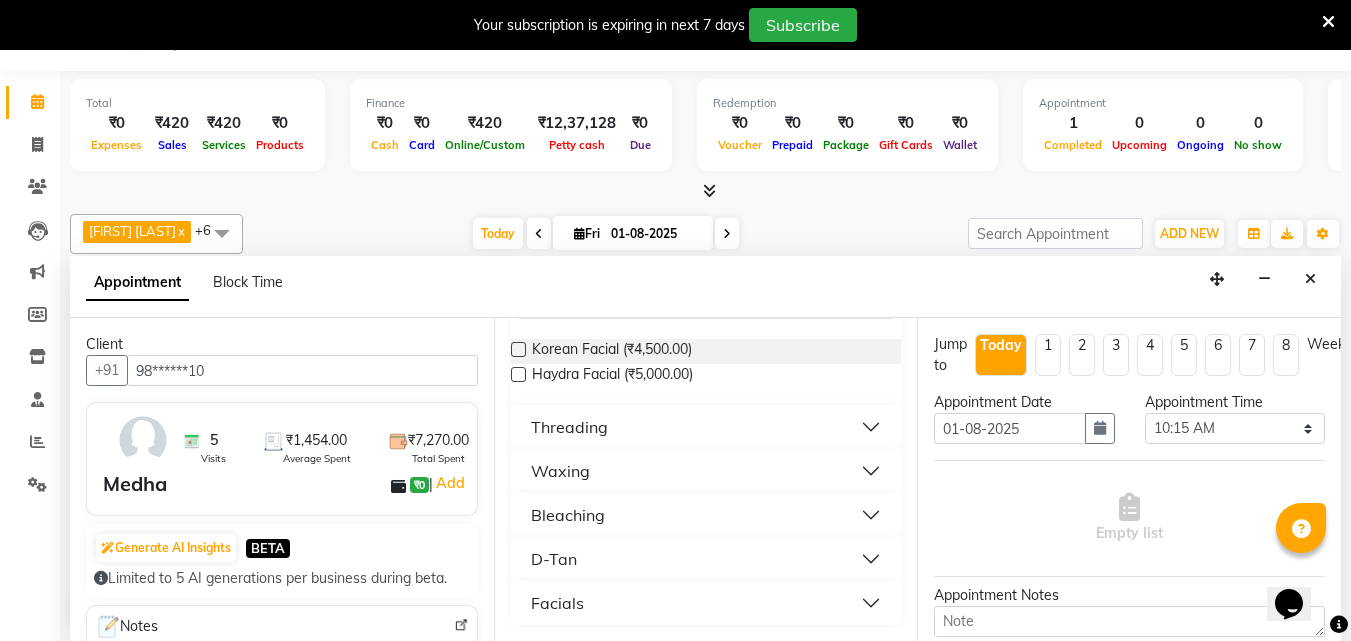 click on "Waxing" at bounding box center [706, 471] 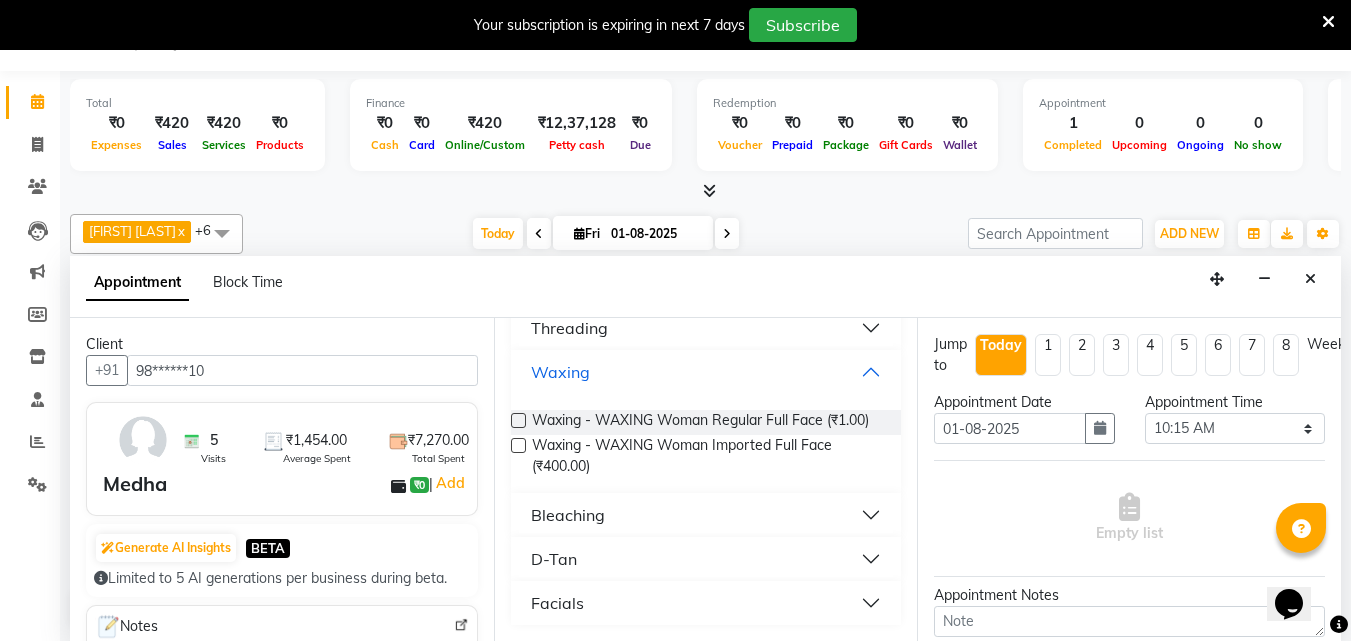 scroll, scrollTop: 278, scrollLeft: 0, axis: vertical 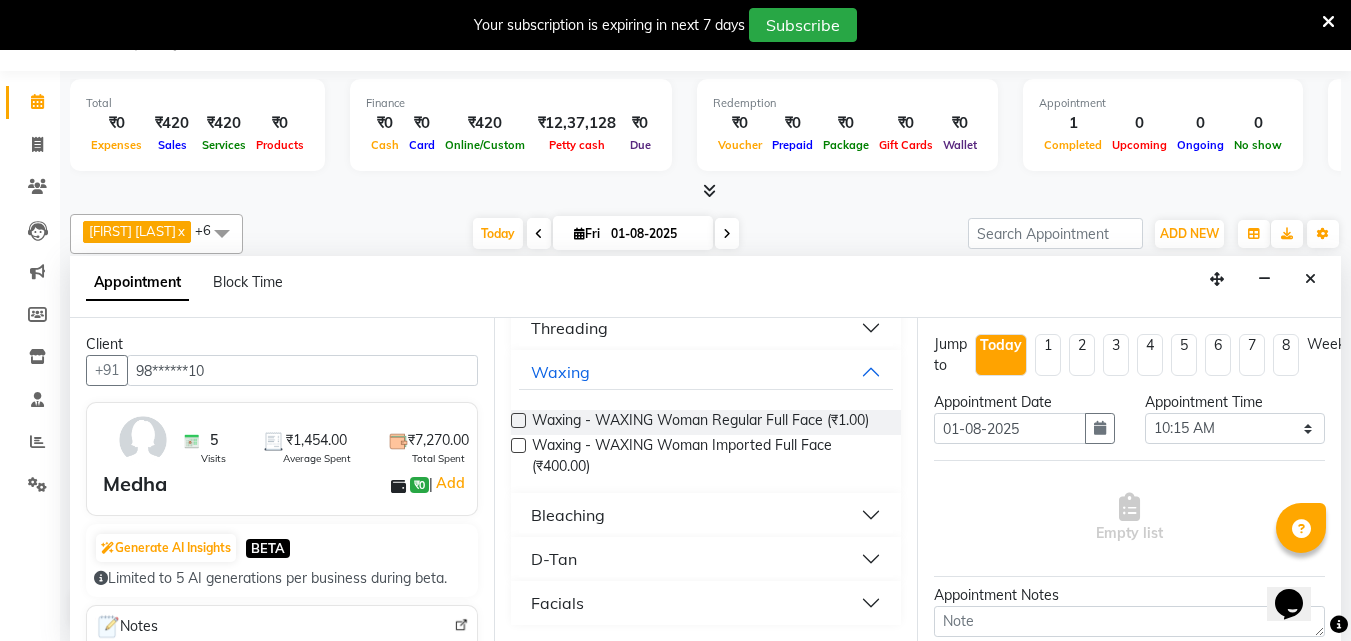 click at bounding box center (518, 445) 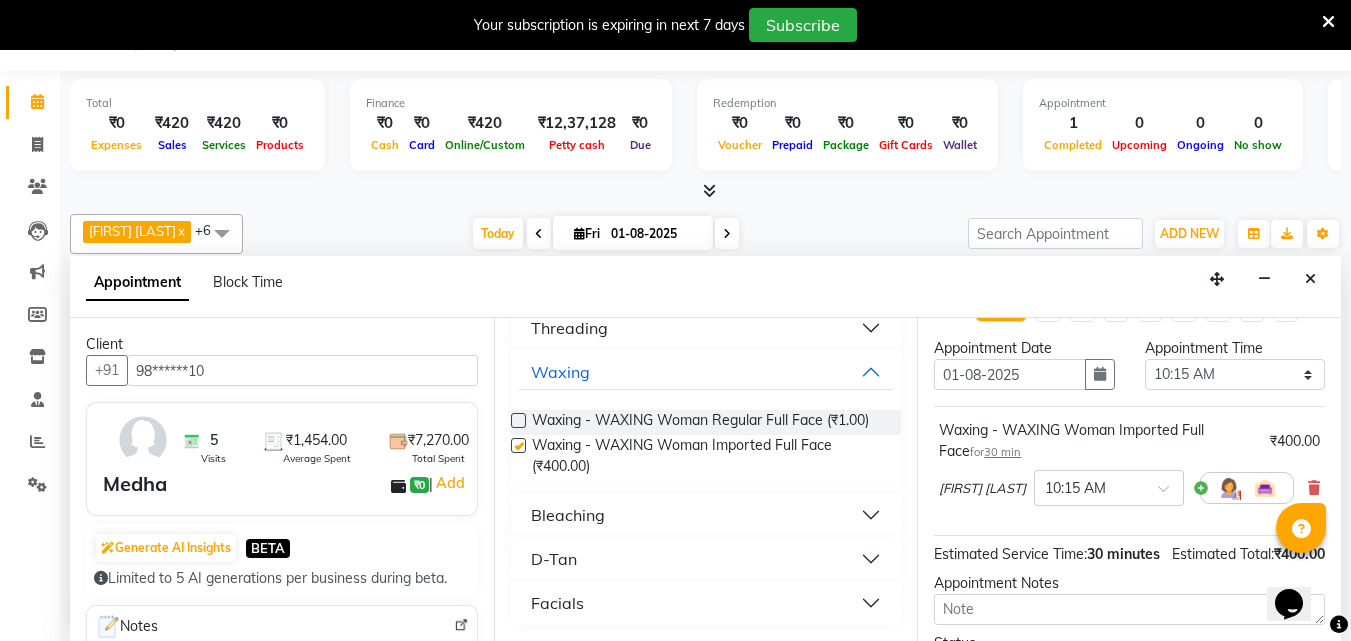 checkbox on "false" 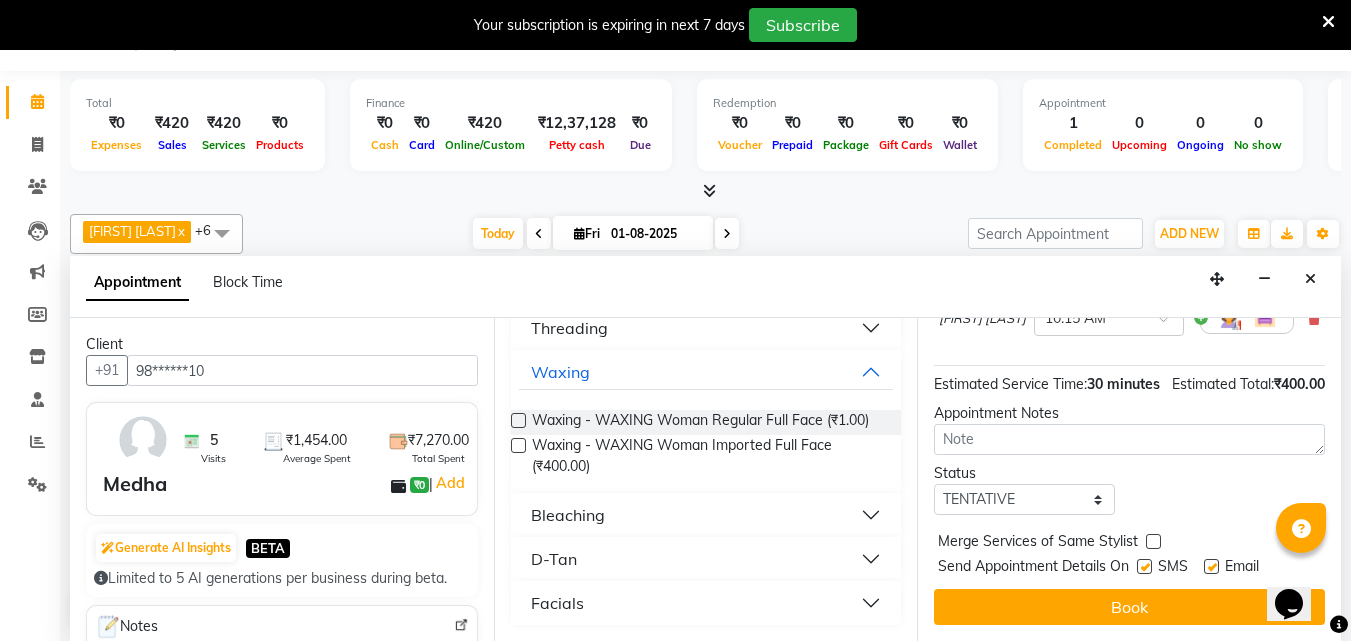 scroll, scrollTop: 263, scrollLeft: 0, axis: vertical 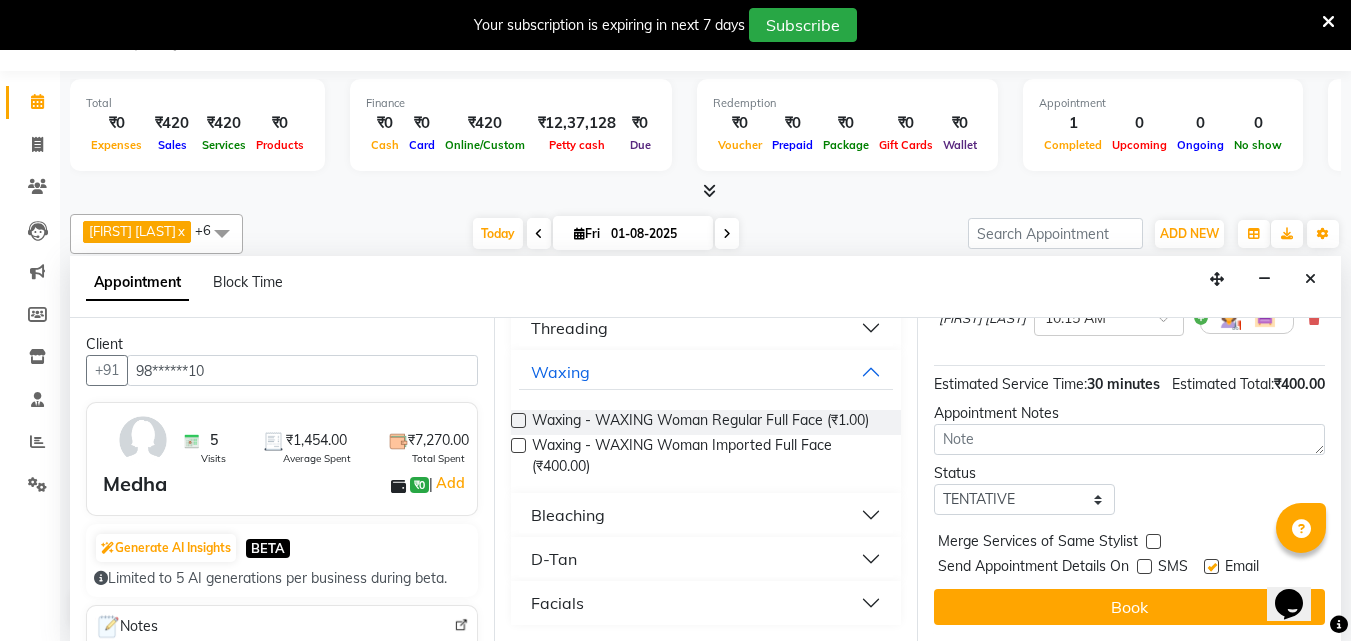 click at bounding box center (1211, 566) 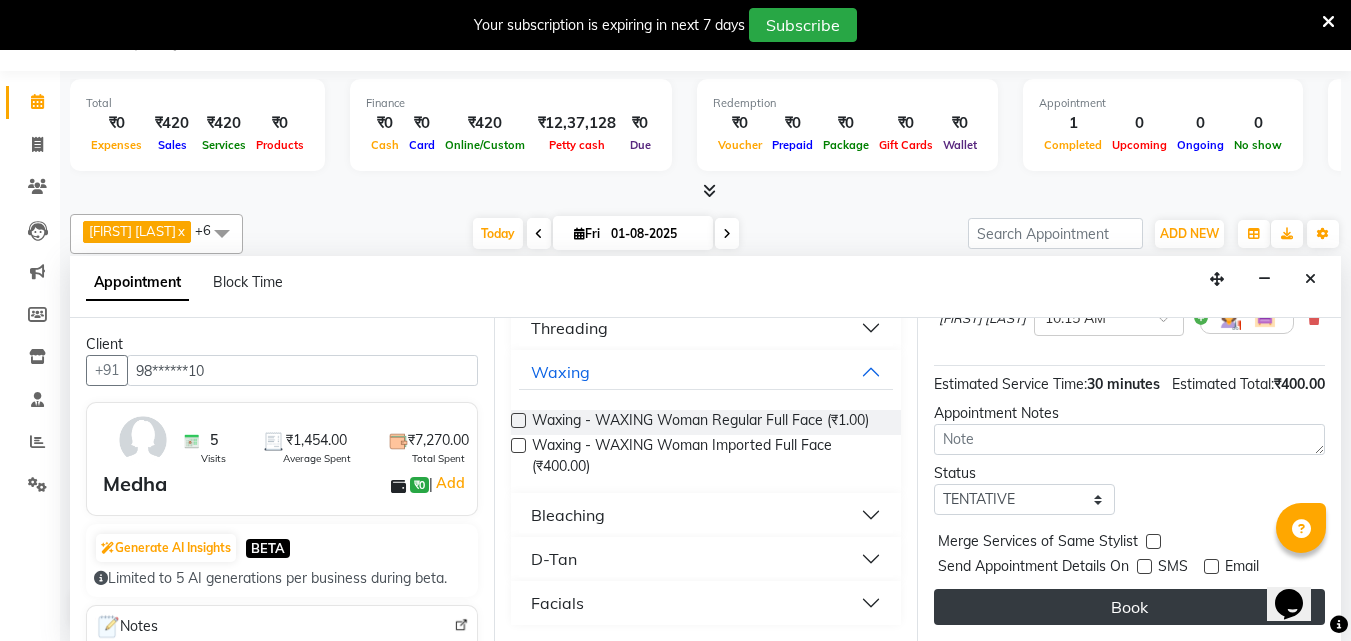 click on "Book" at bounding box center (1129, 607) 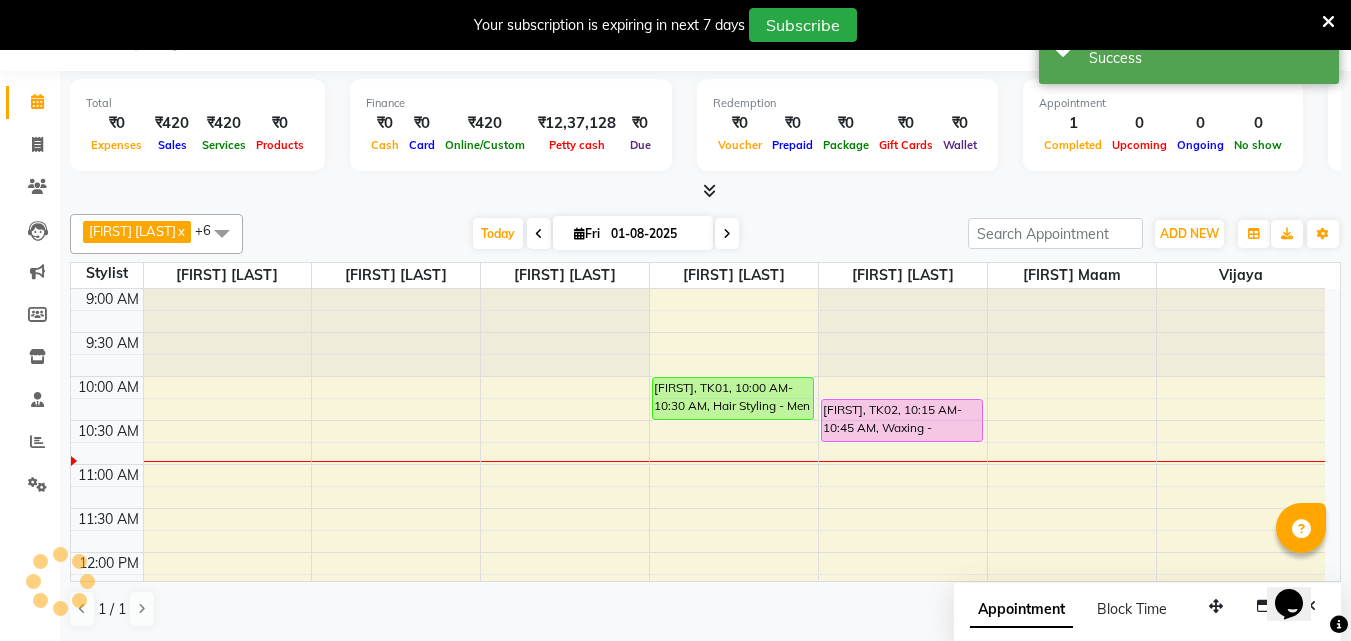 scroll, scrollTop: 0, scrollLeft: 0, axis: both 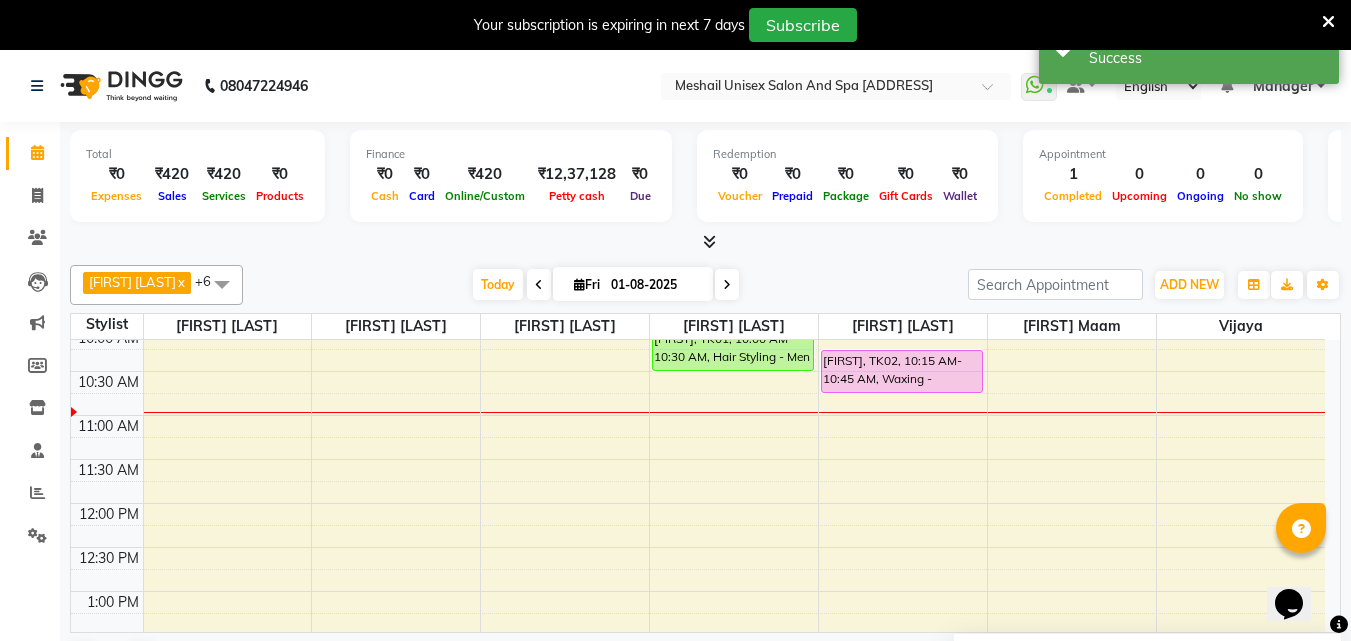click on "[FIRST], TK01, 10:00 AM-10:30 AM, Hair Styling - Men Hair Cut    [FIRST], TK02, 10:15 AM-10:45 AM, Waxing - WAXING Woman Imported Full Face" at bounding box center [698, 811] 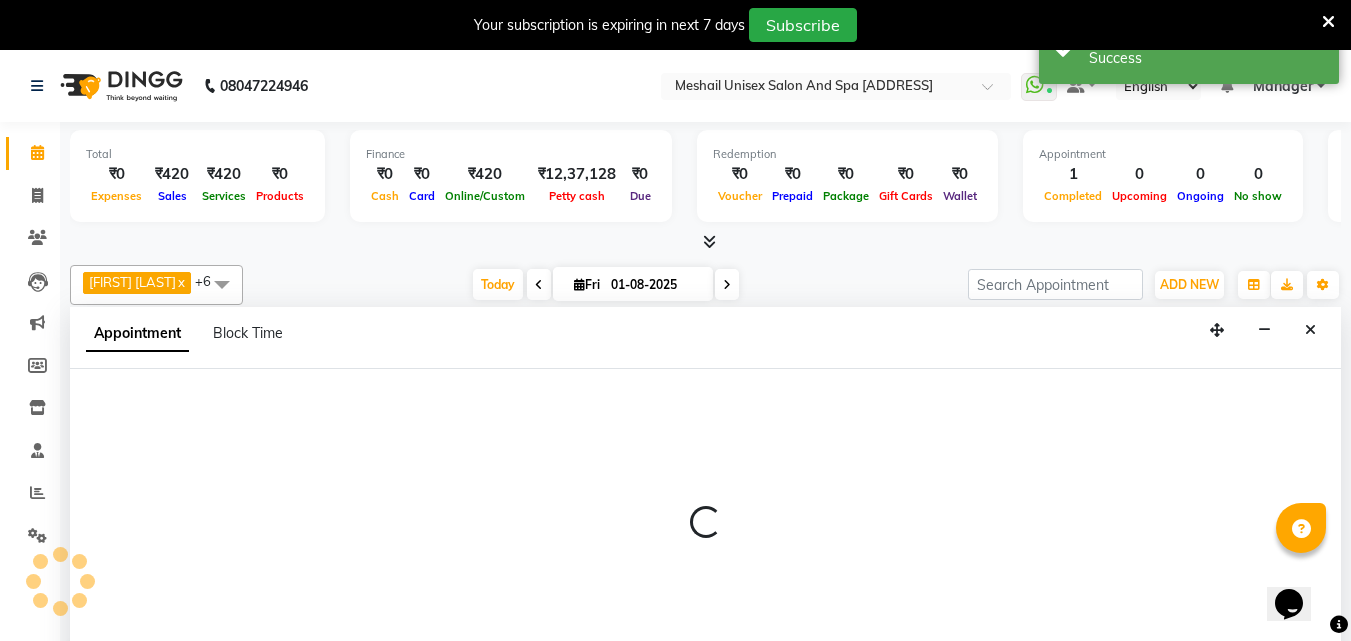 select on "52970" 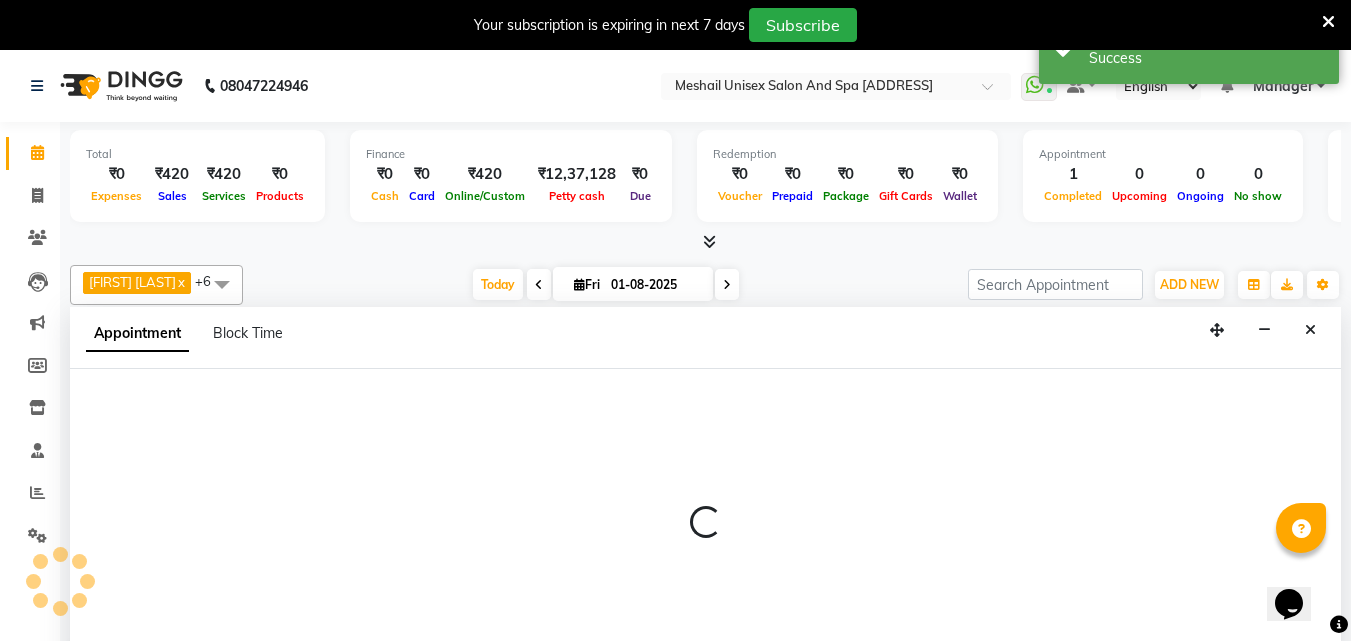 select on "720" 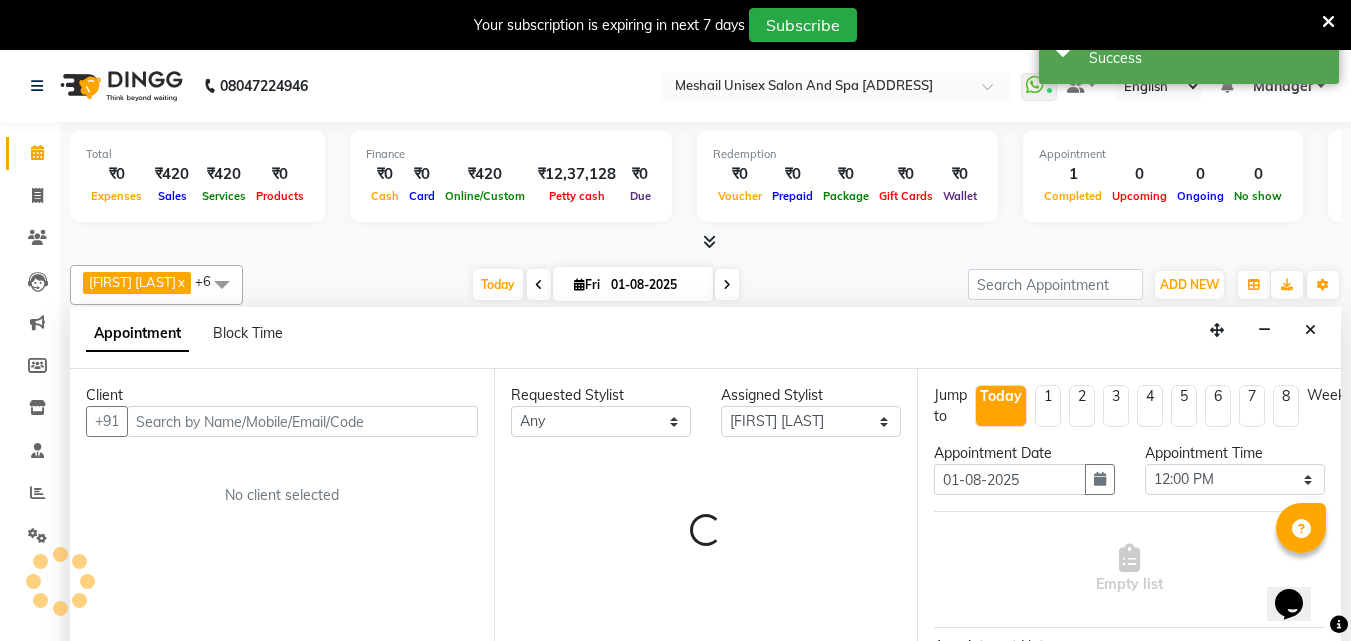 scroll, scrollTop: 51, scrollLeft: 0, axis: vertical 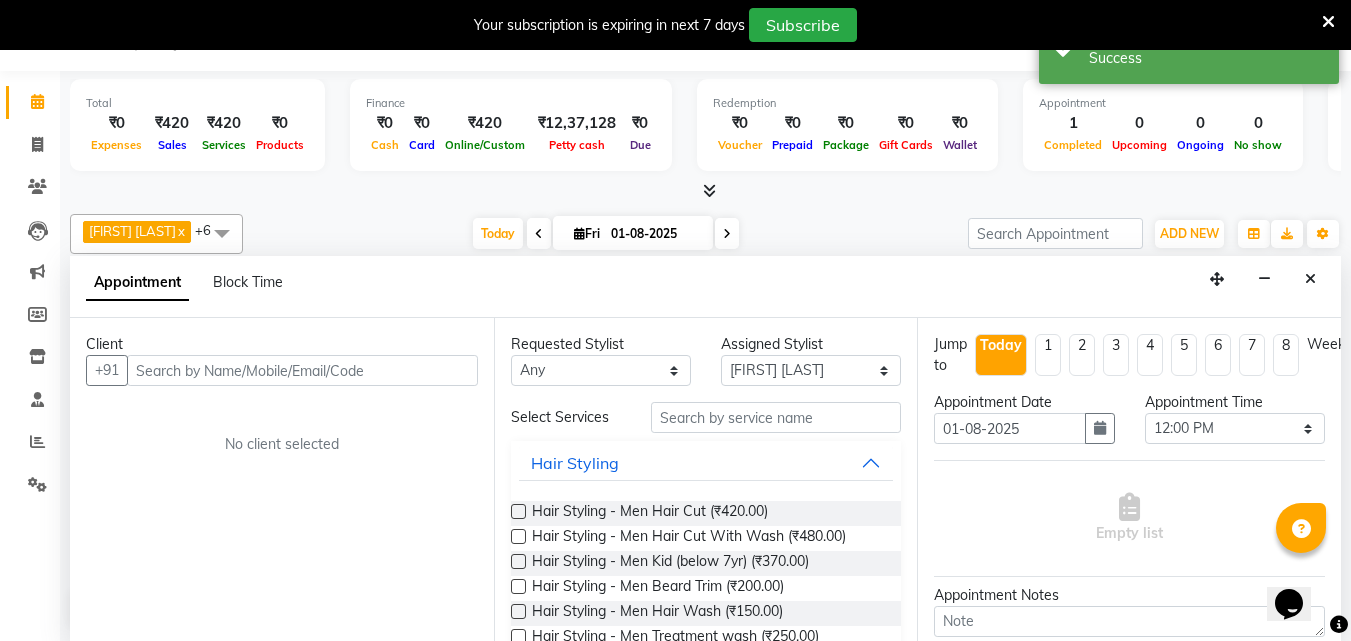 click at bounding box center (302, 370) 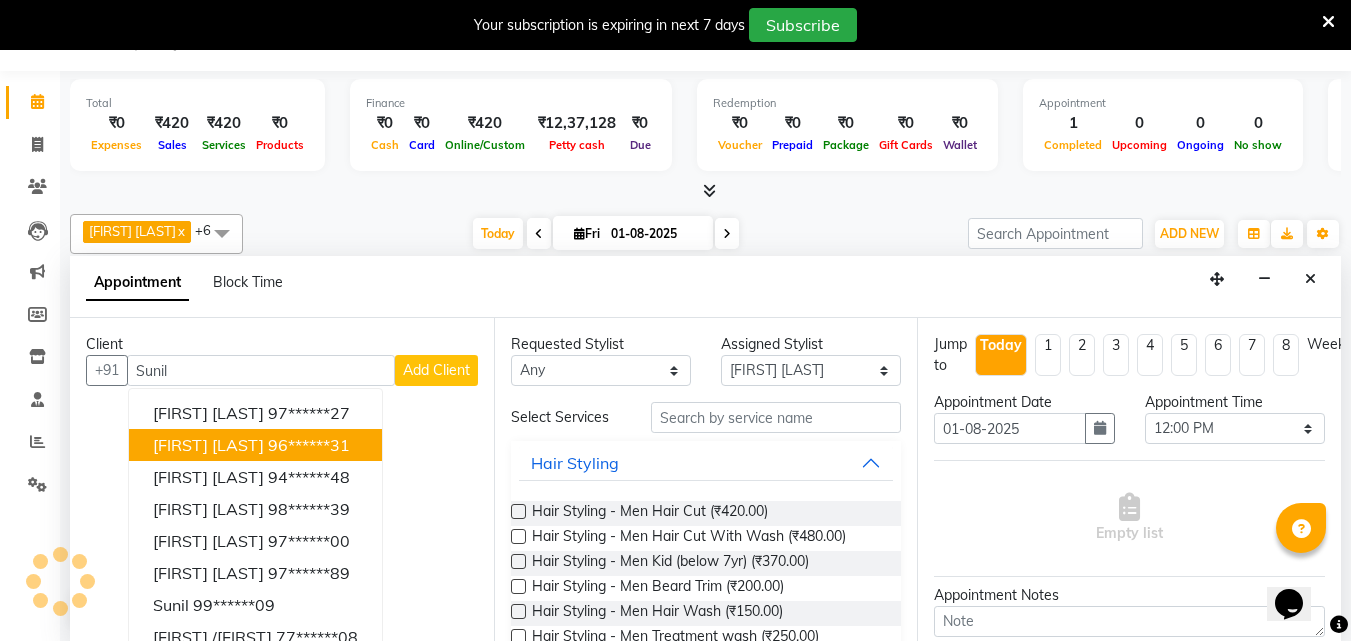 click on "[FIRST] [LAST] [PHONE]" at bounding box center [255, 445] 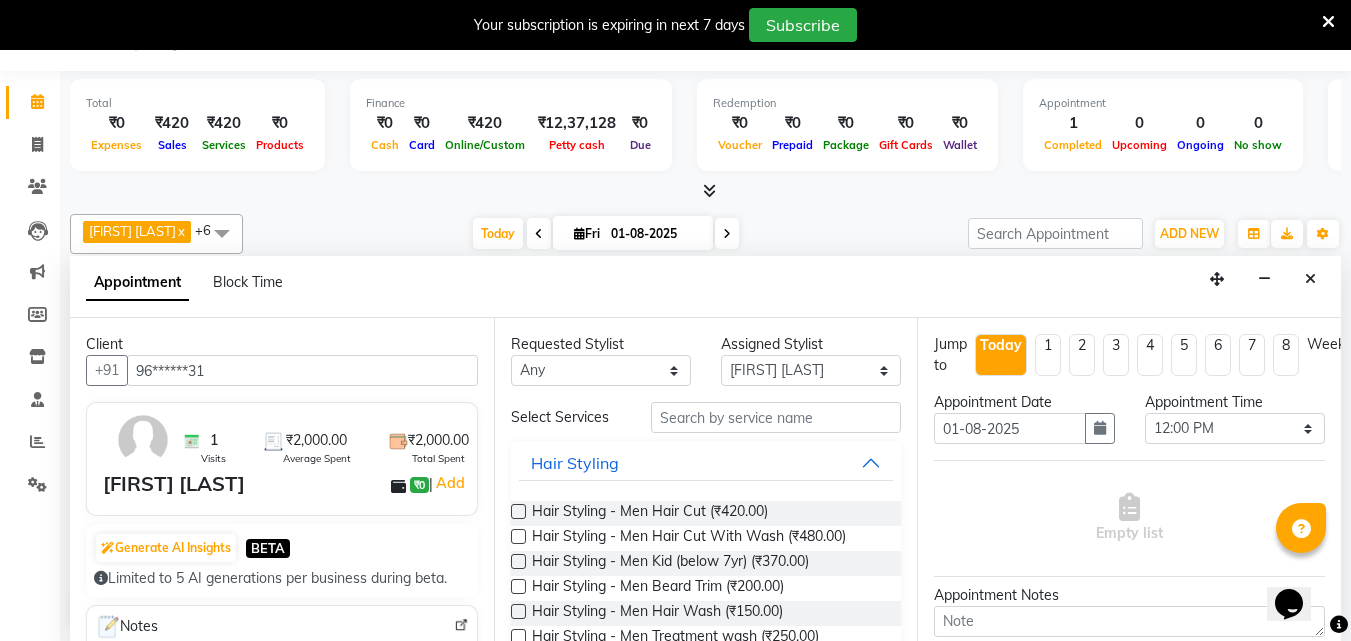 click on "96******31" at bounding box center [302, 370] 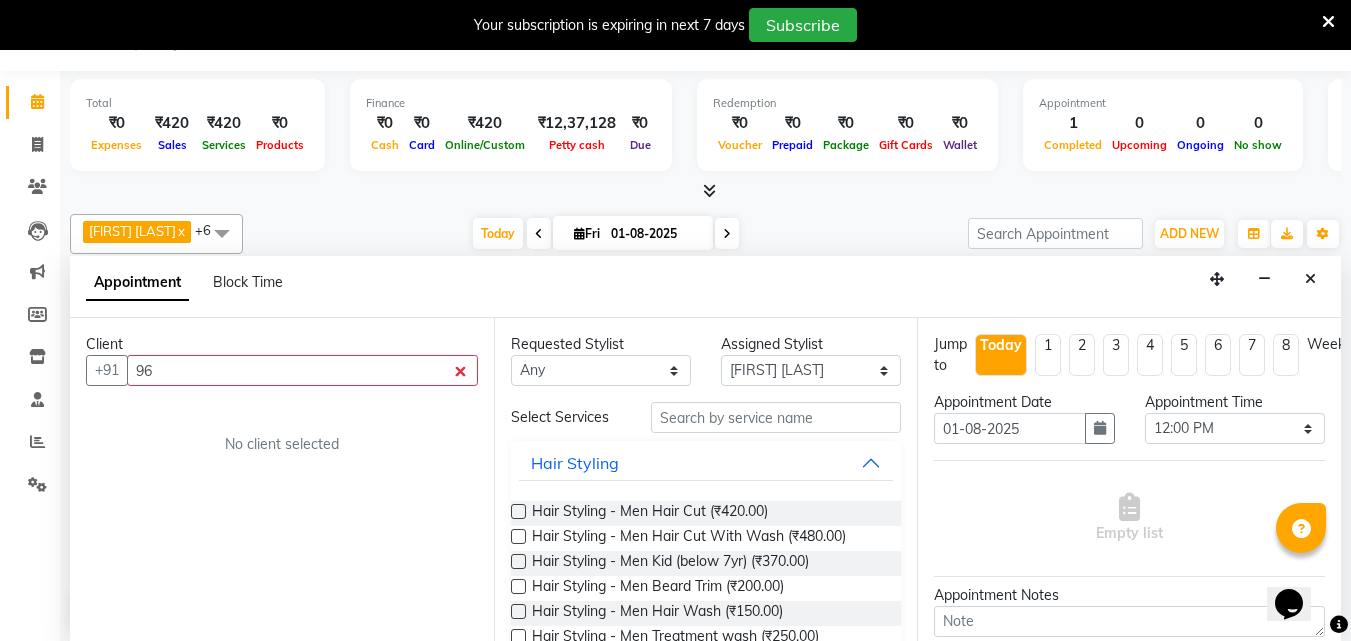 type on "9" 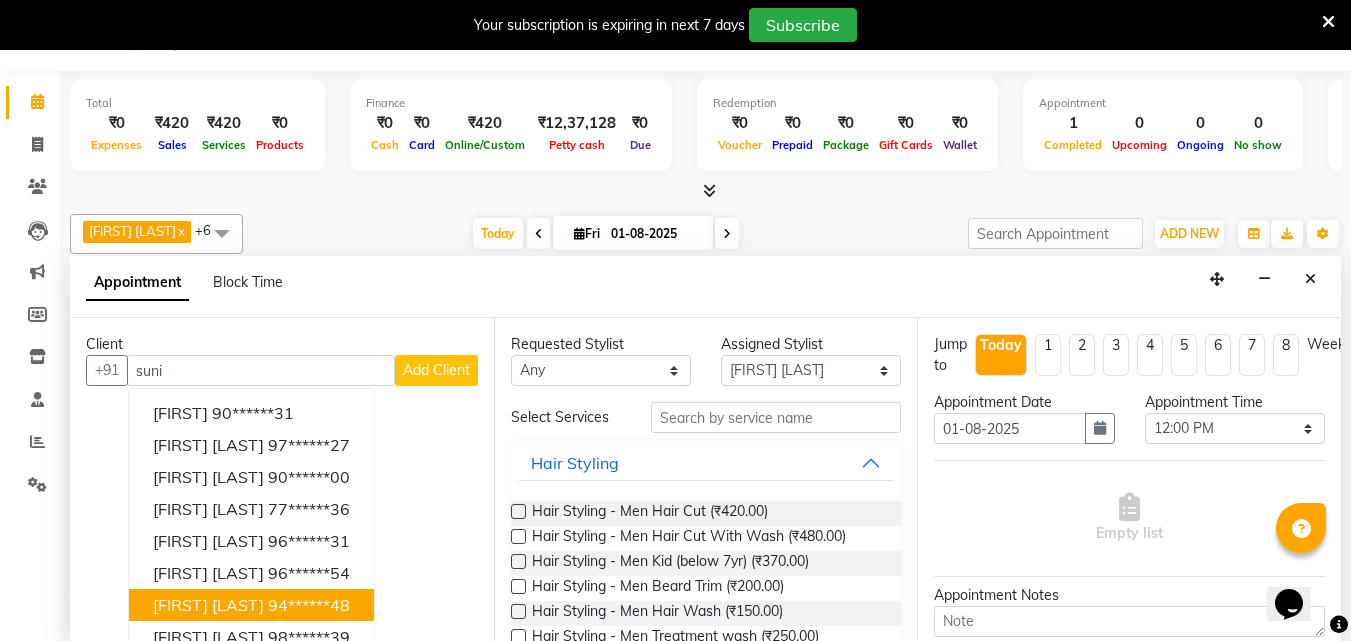 click on "[FIRST] [LAST] [PHONE]" at bounding box center (251, 605) 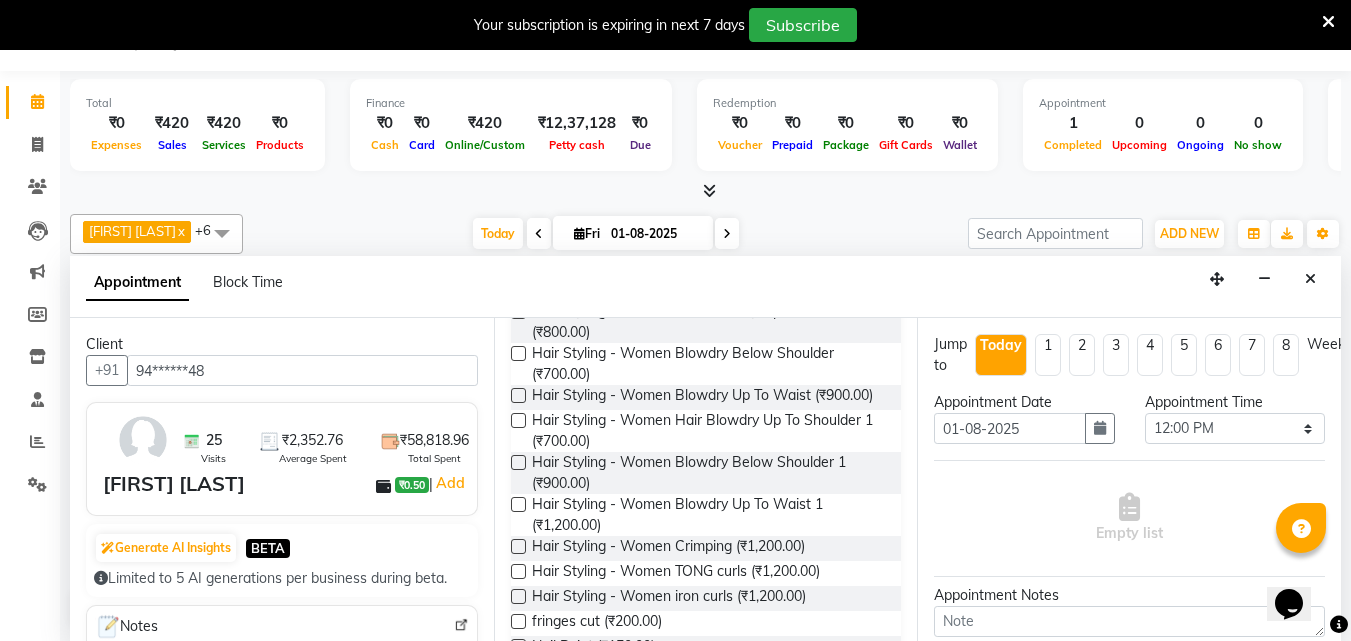 scroll, scrollTop: 500, scrollLeft: 0, axis: vertical 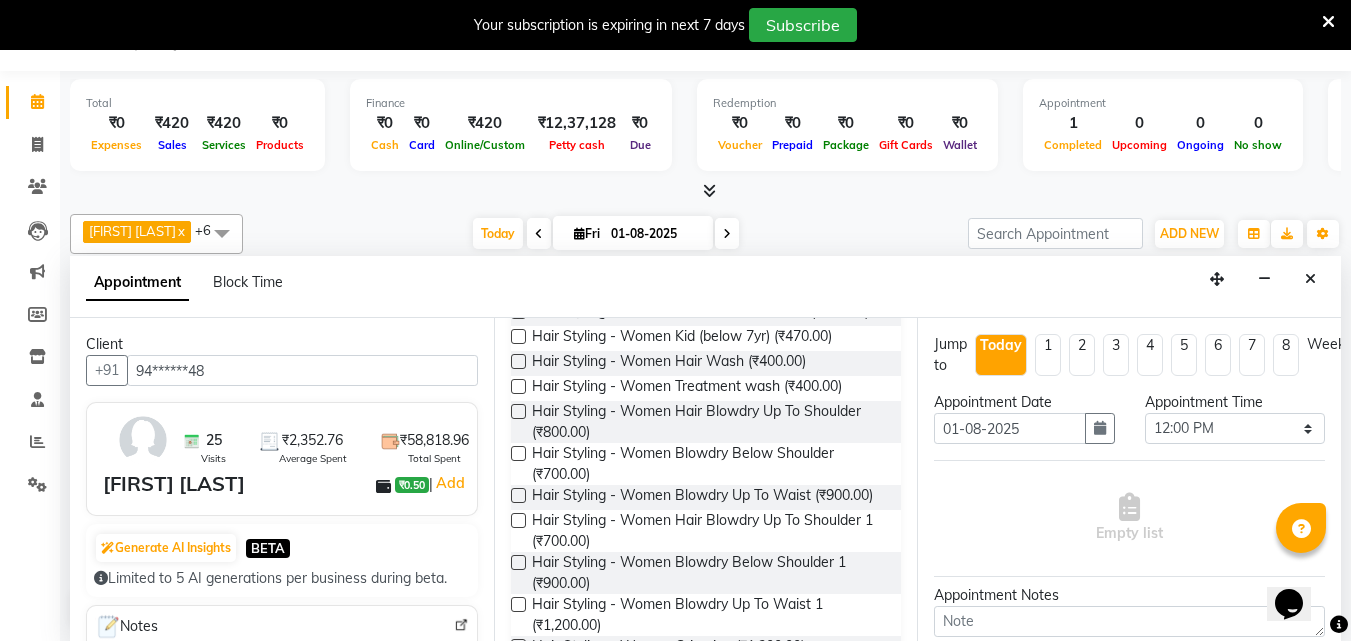 type on "94******48" 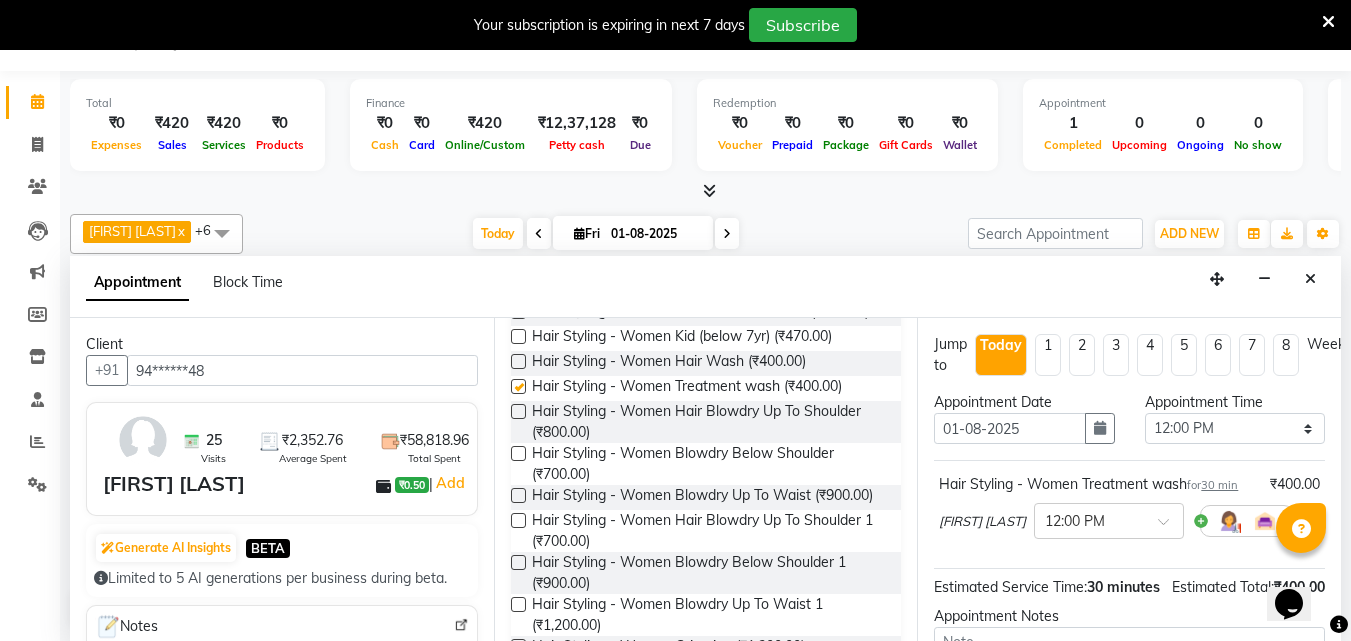 checkbox on "false" 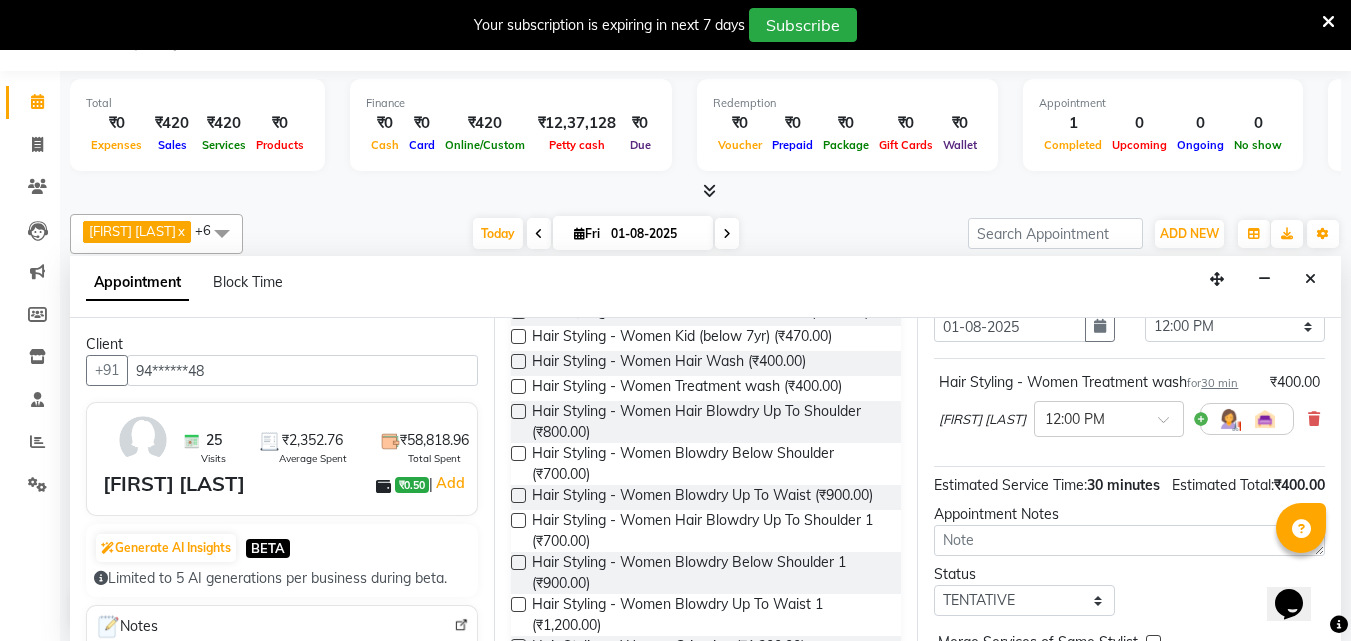 scroll, scrollTop: 263, scrollLeft: 0, axis: vertical 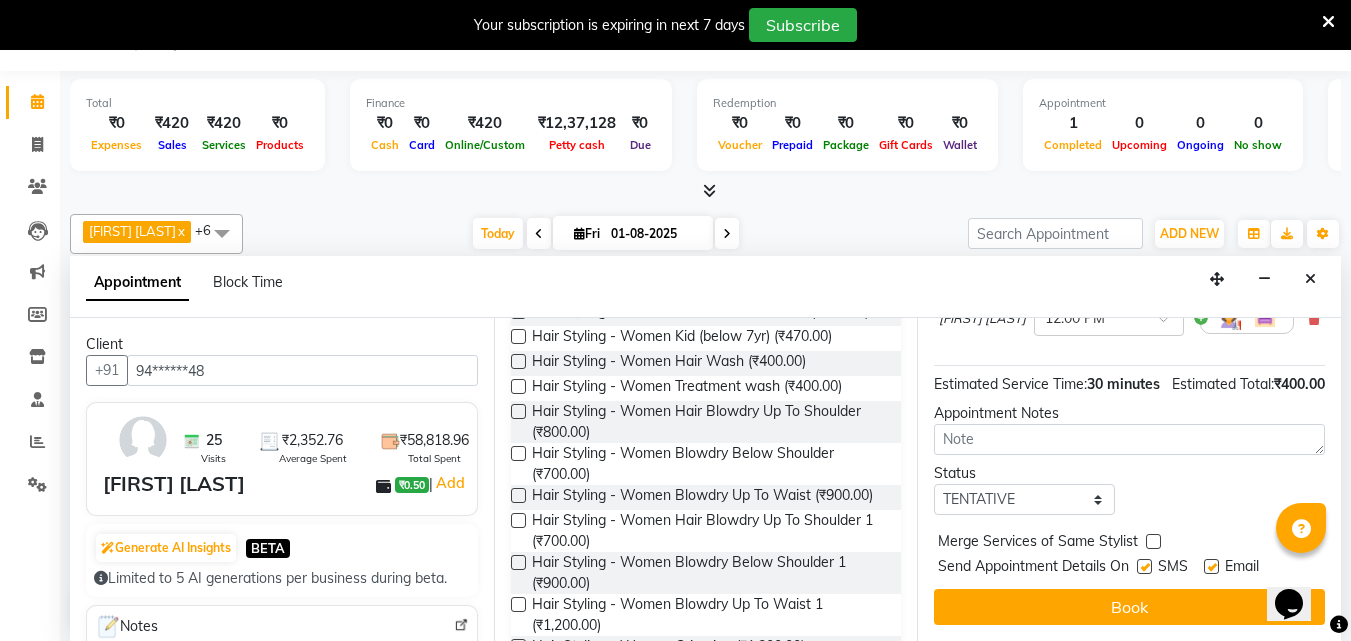 click at bounding box center (1144, 566) 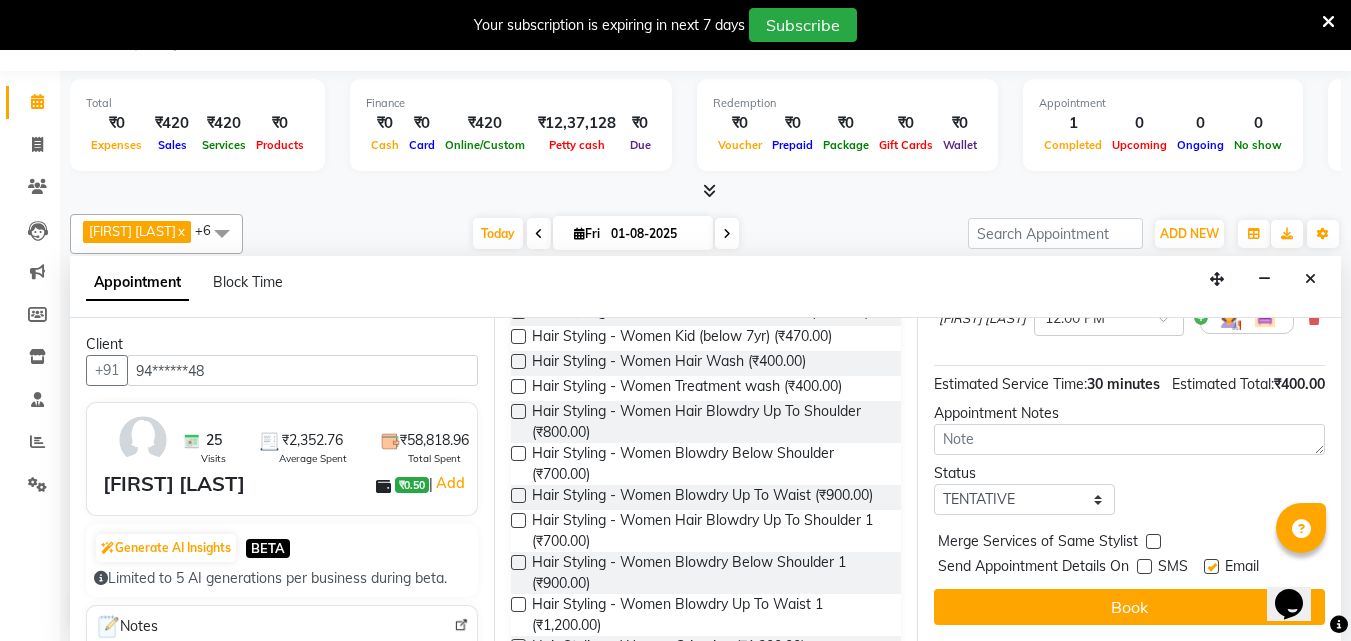 click at bounding box center [1211, 566] 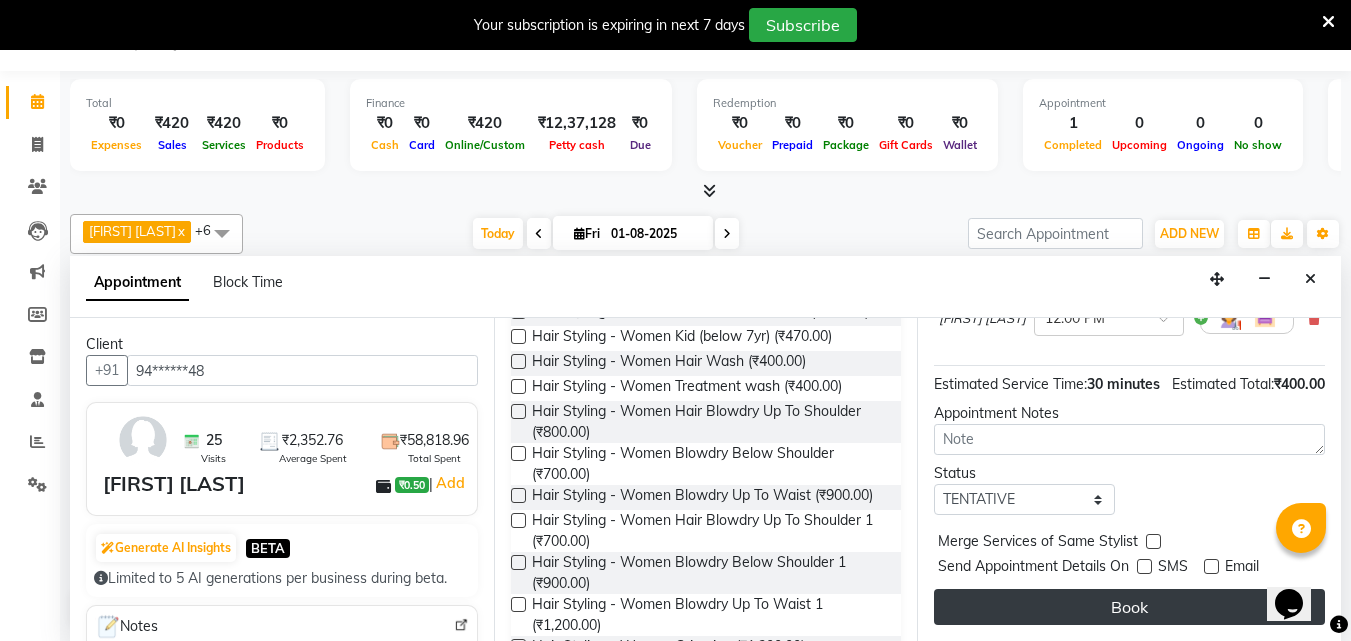 click on "Book" at bounding box center (1129, 607) 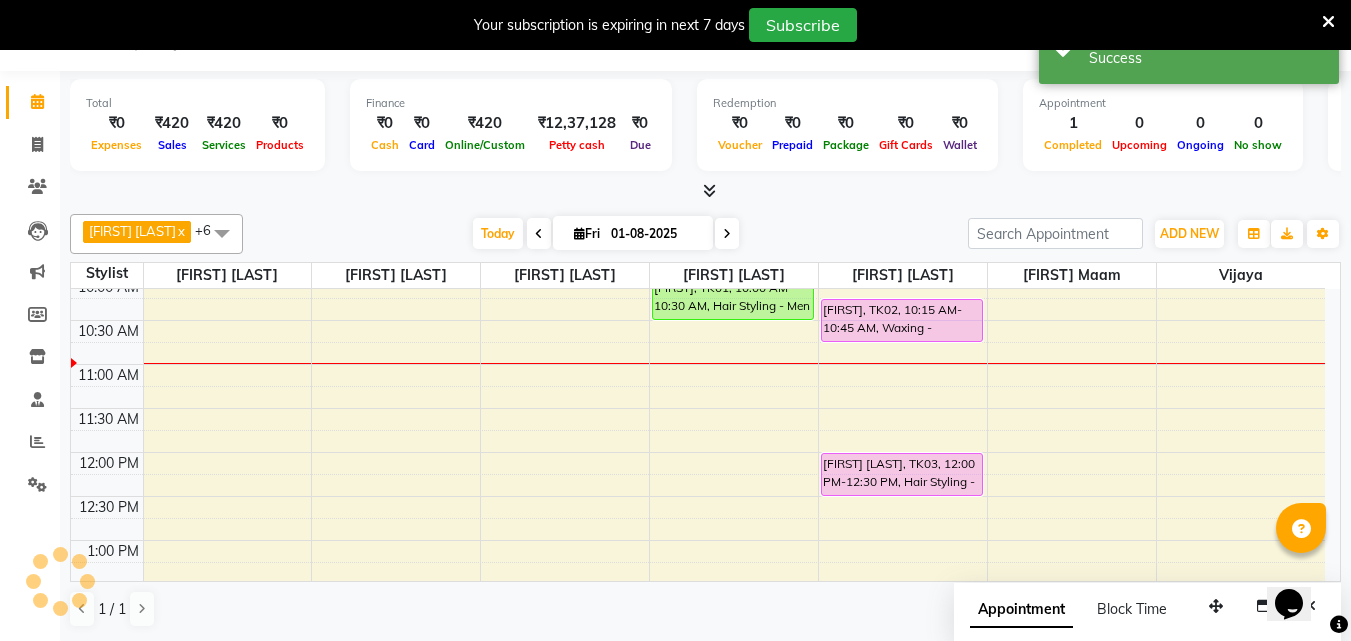 scroll, scrollTop: 0, scrollLeft: 0, axis: both 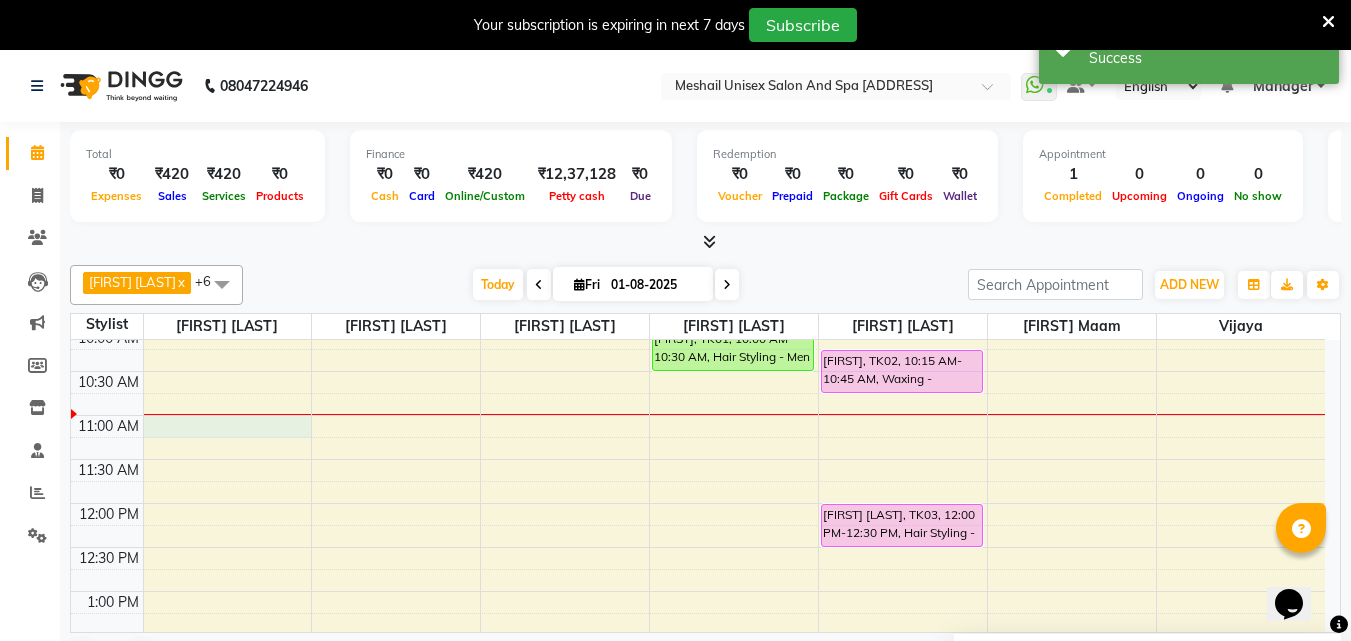 click on "[FIRST], TK01, 10:00 AM-10:30 AM, Hair Styling - Men Hair Cut    [FIRST], TK02, 10:15 AM-10:45 AM, Waxing - WAXING Woman Imported Full Face    [FIRST] [LAST], TK03, 12:00 PM-12:30 PM, Hair Styling - Women Treatment wash" at bounding box center [698, 811] 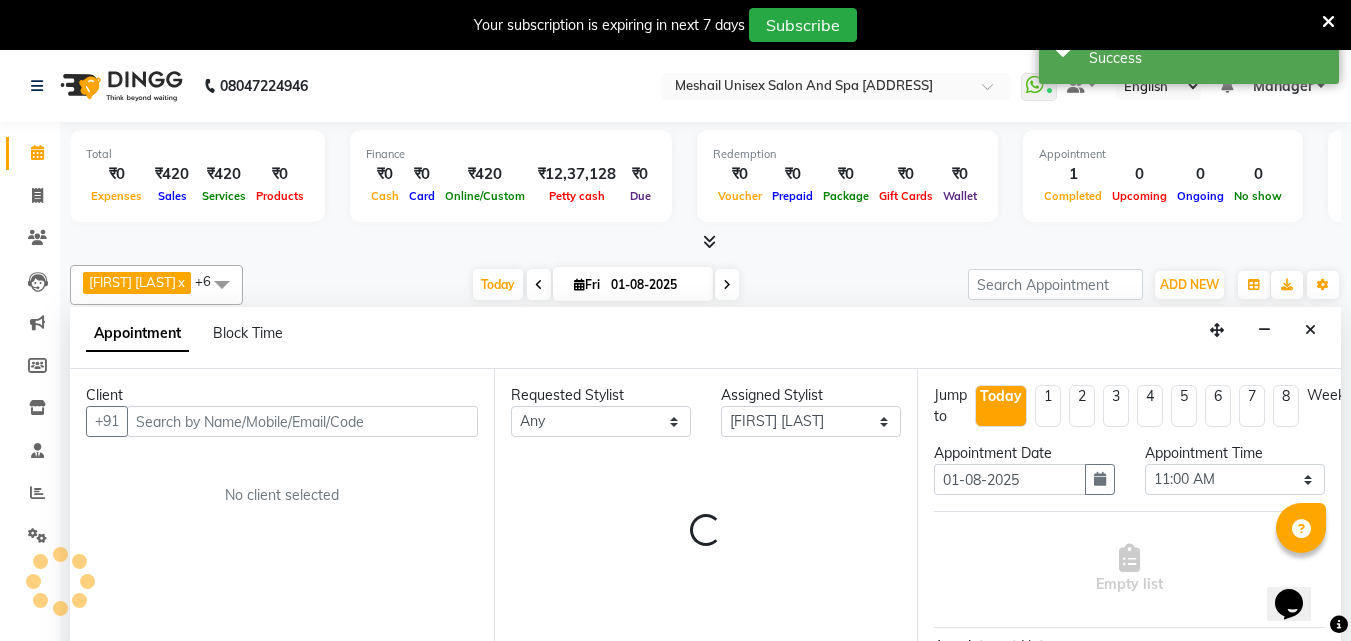 scroll, scrollTop: 51, scrollLeft: 0, axis: vertical 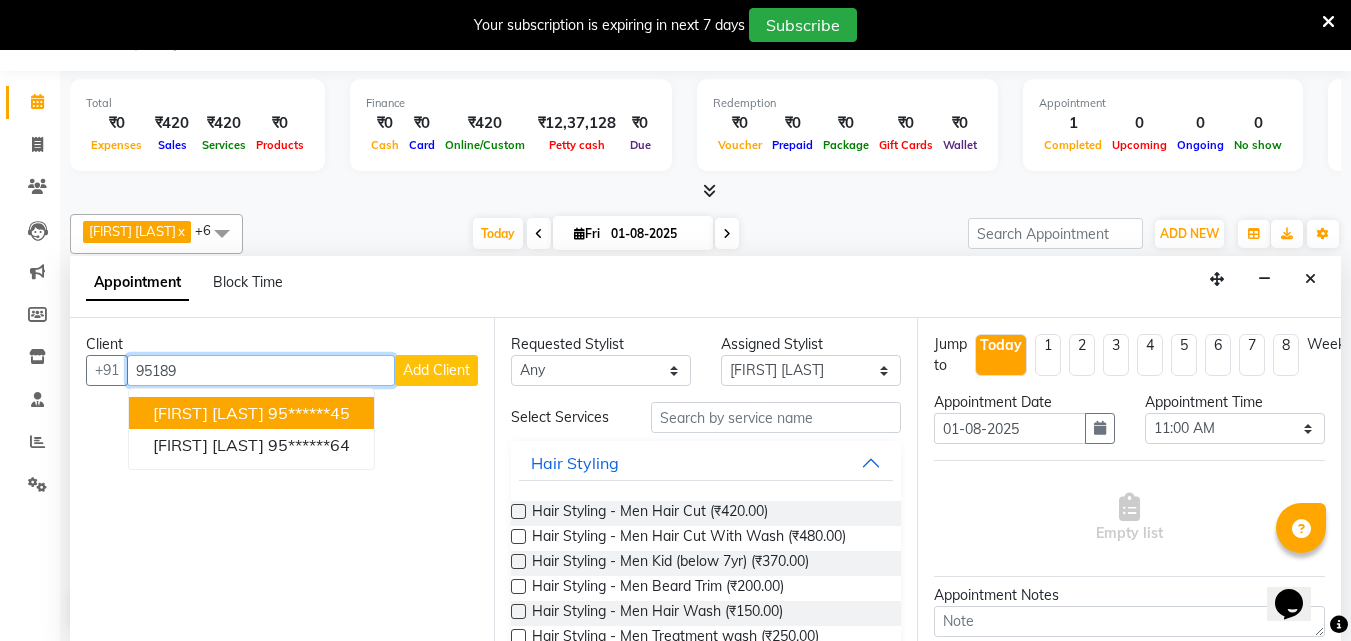 click on "[FIRST] [LAST]" at bounding box center (208, 413) 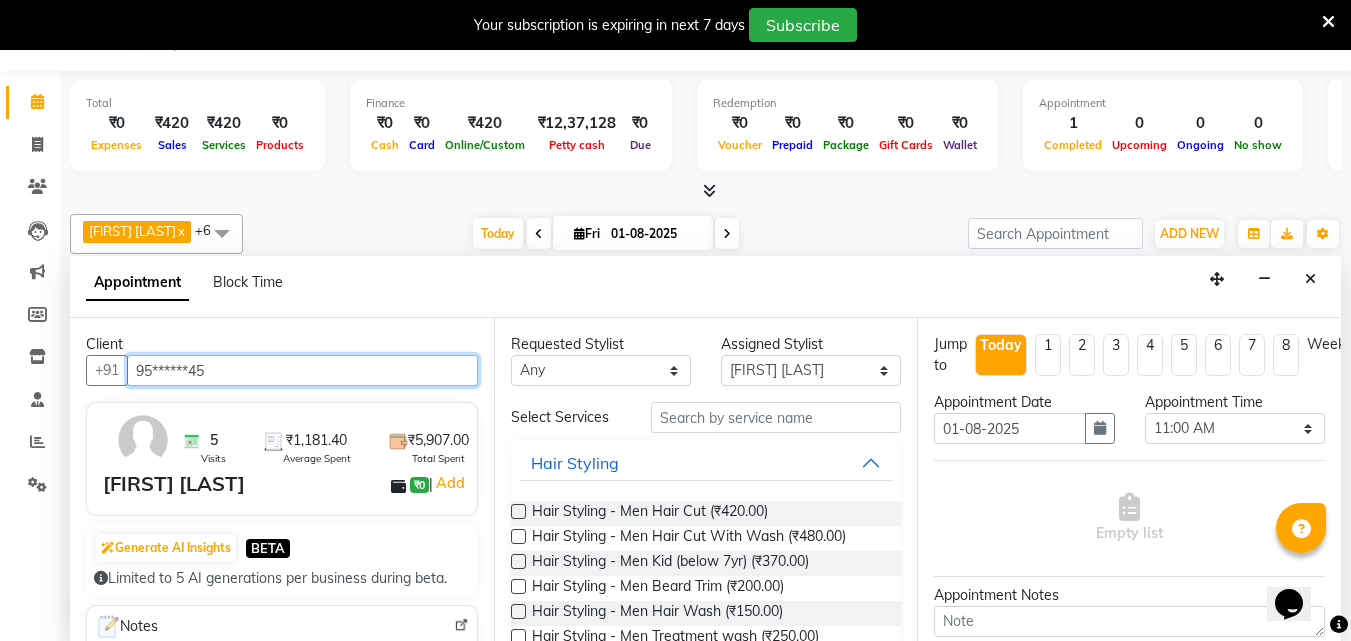 type on "95******45" 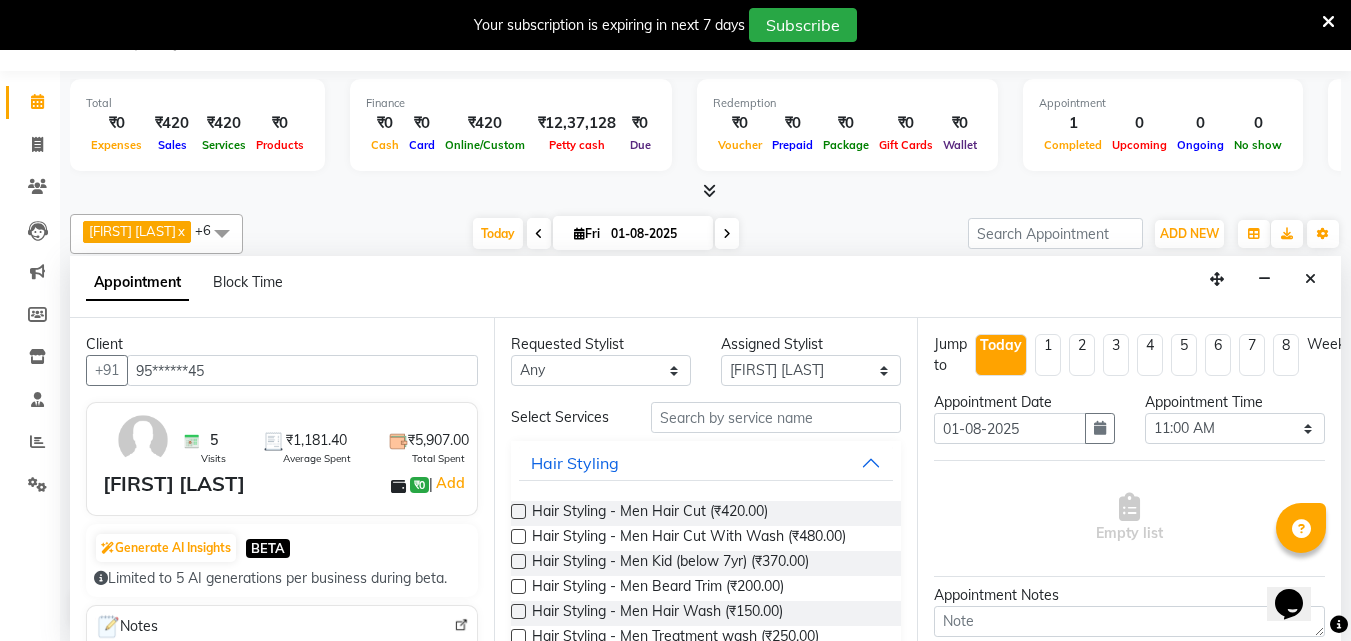 click at bounding box center [518, 511] 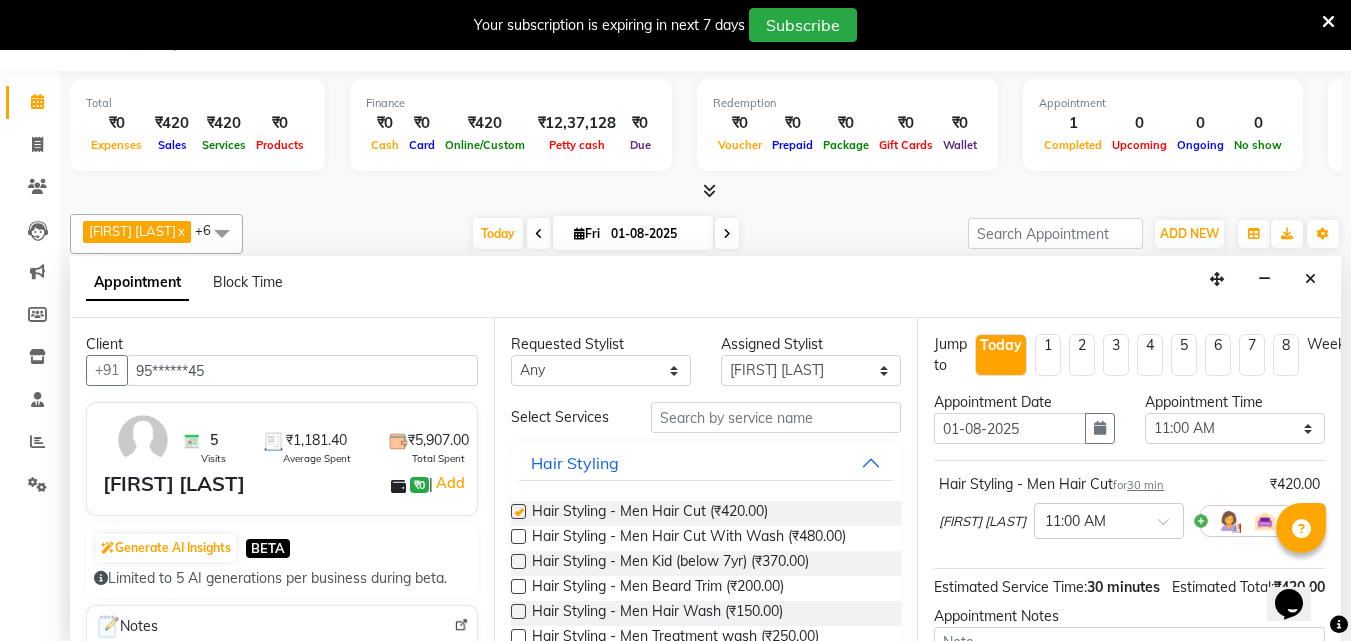 checkbox on "false" 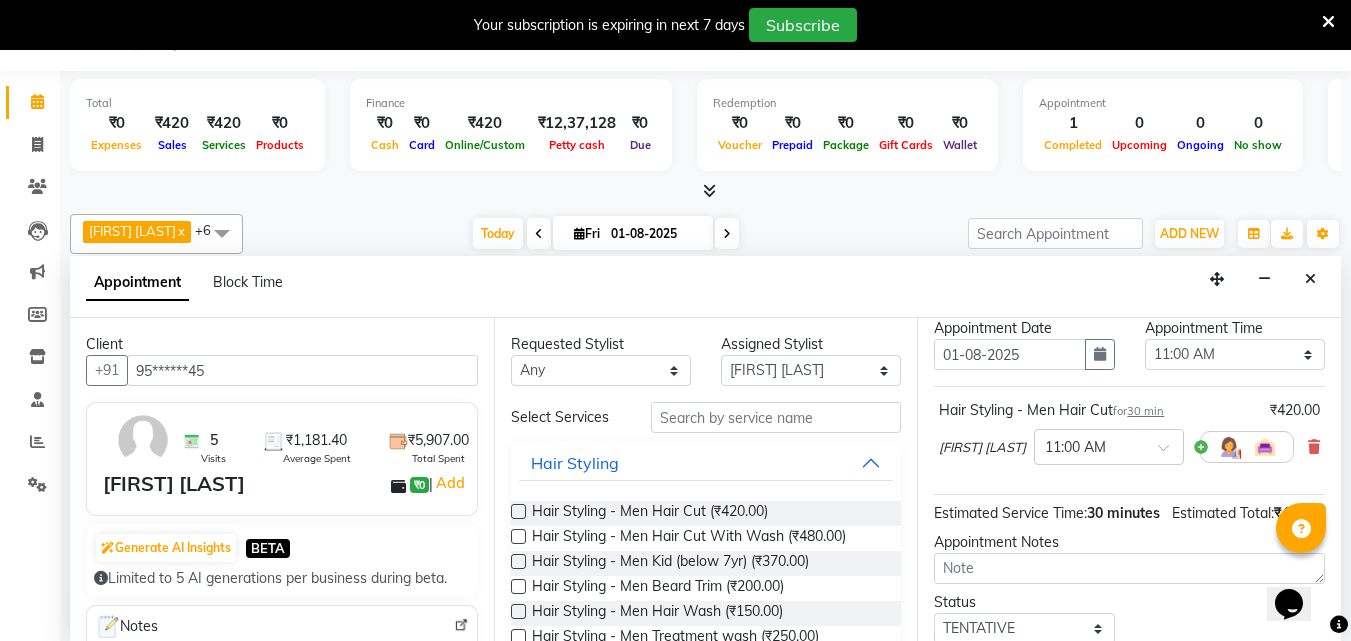 scroll, scrollTop: 242, scrollLeft: 0, axis: vertical 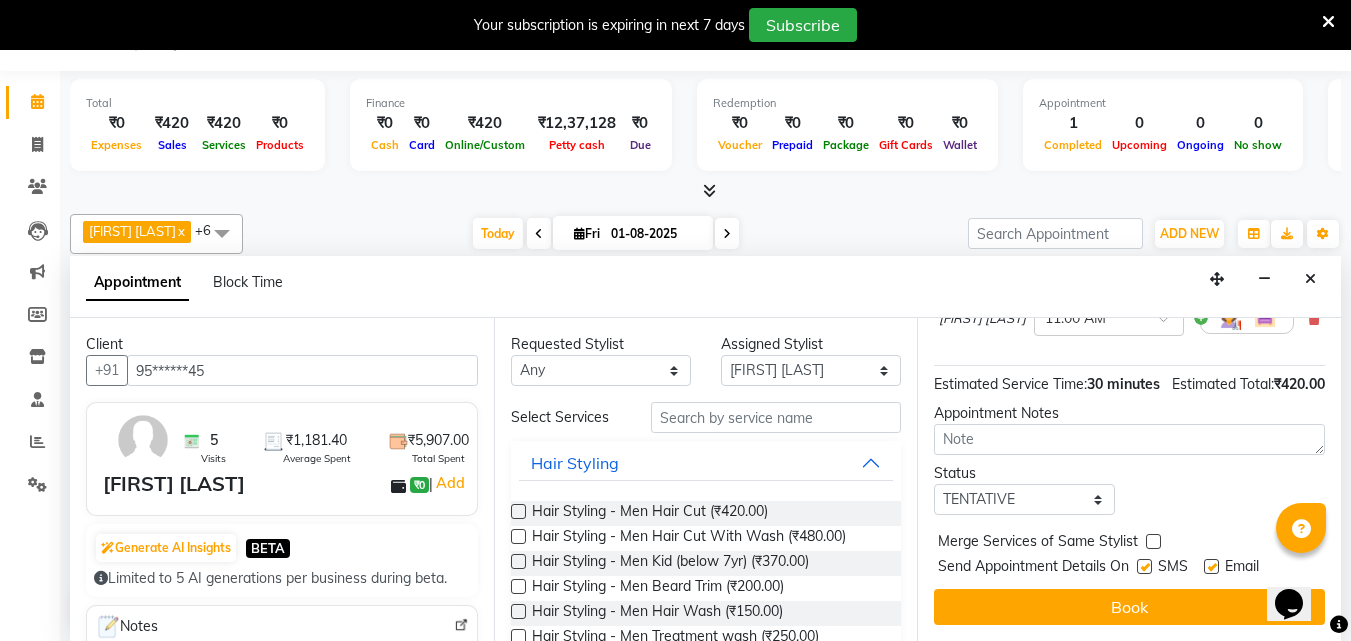 click at bounding box center (1144, 566) 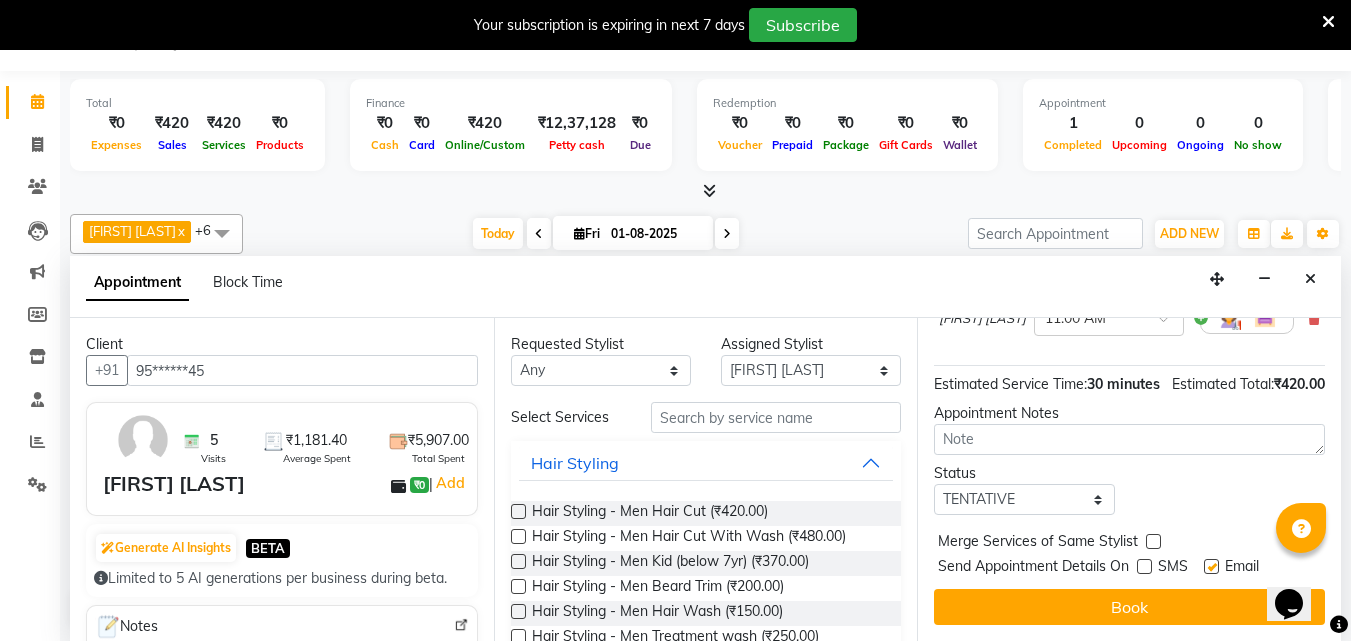 click at bounding box center (1211, 566) 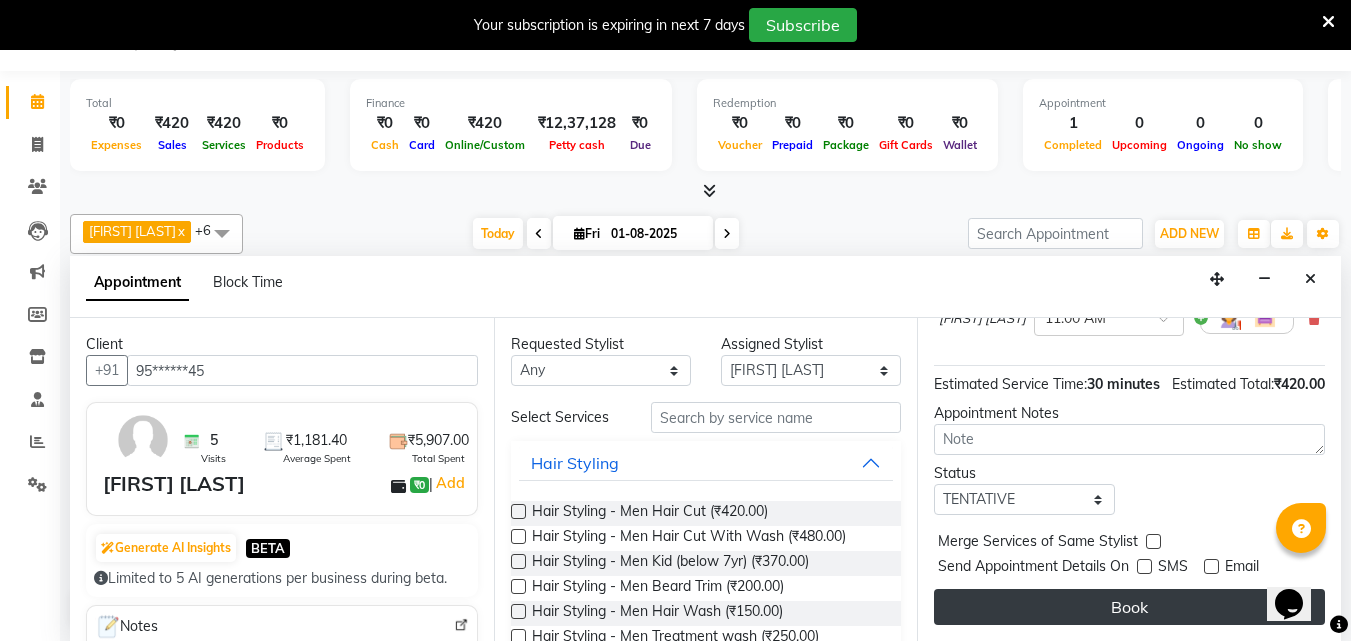 click on "Book" at bounding box center (1129, 607) 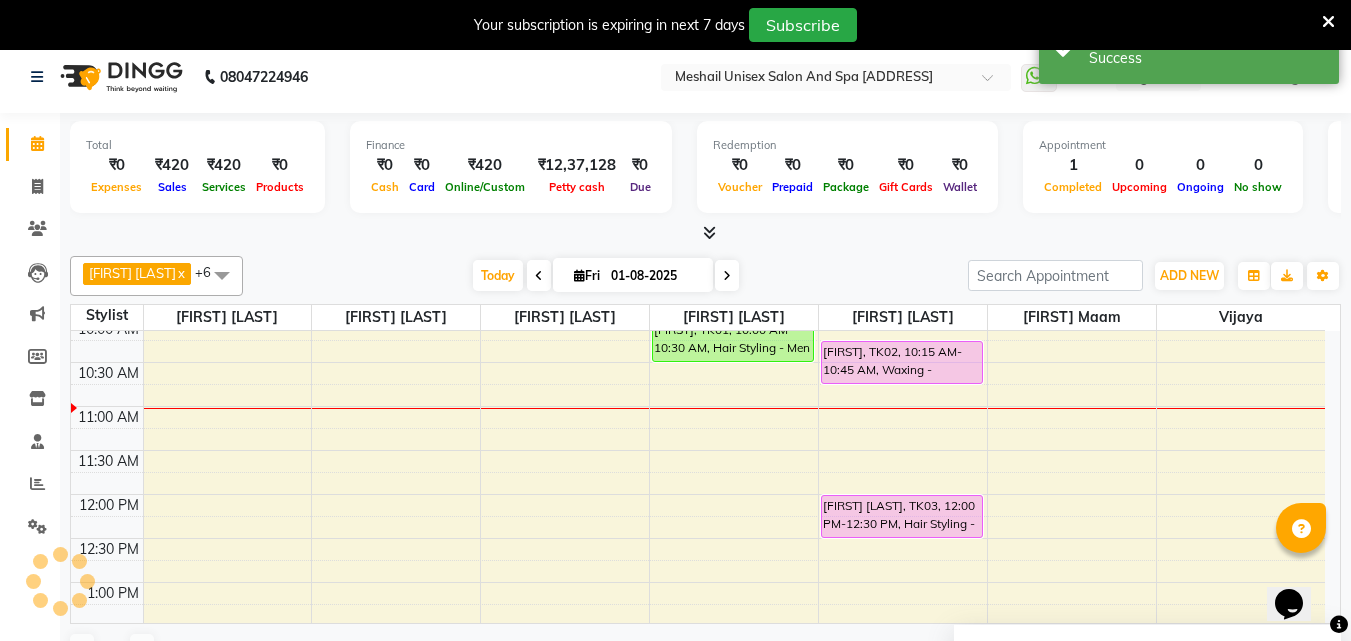 scroll, scrollTop: 0, scrollLeft: 0, axis: both 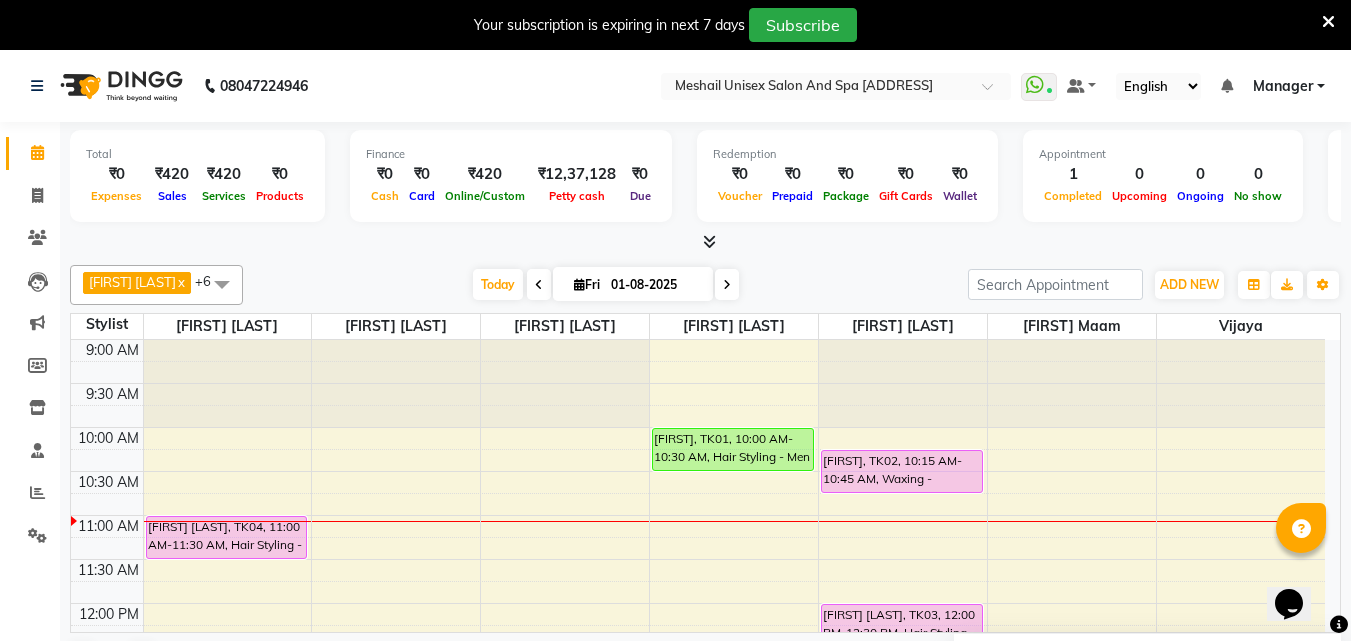 click on "Total  ₹0  Expenses ₹420  Sales ₹420  Services ₹0  Products Finance  ₹0  Cash ₹0  Card ₹420  Online/Custom ₹12,37,128 Petty cash ₹0 Due  Redemption  ₹0 Voucher ₹0 Prepaid ₹0 Package ₹0  Gift Cards ₹0  Wallet  Appointment  1 Completed 0 Upcoming 0 Ongoing 0 No show  Other sales  ₹0  Packages ₹0  Memberships ₹0  Vouchers ₹0  Prepaids ₹0  Gift Cards [FIRST] x [FIRST] x [FIRST] x [FIRST] x [FIRST]  x [FIRST] x [FIRST]  x +6 UnSelect All [FIRST] [FIRST] [FIRST] [FIRST] [FIRST] [FIRST] [FIRST] Today  Fri 01-08-2025 Toggle Dropdown Add Appointment Add Invoice Add Expense Add Attendance Add Client Toggle Dropdown Add Appointment Add Invoice Add Expense Add Attendance Add Client ADD NEW Toggle Dropdown Add Appointment Add Invoice Add Expense Add Attendance Add Client [FIRST] x [FIRST] x [FIRST] x [FIRST] x [FIRST]  x [FIRST] x [FIRST]  x +6 UnSelect All" 